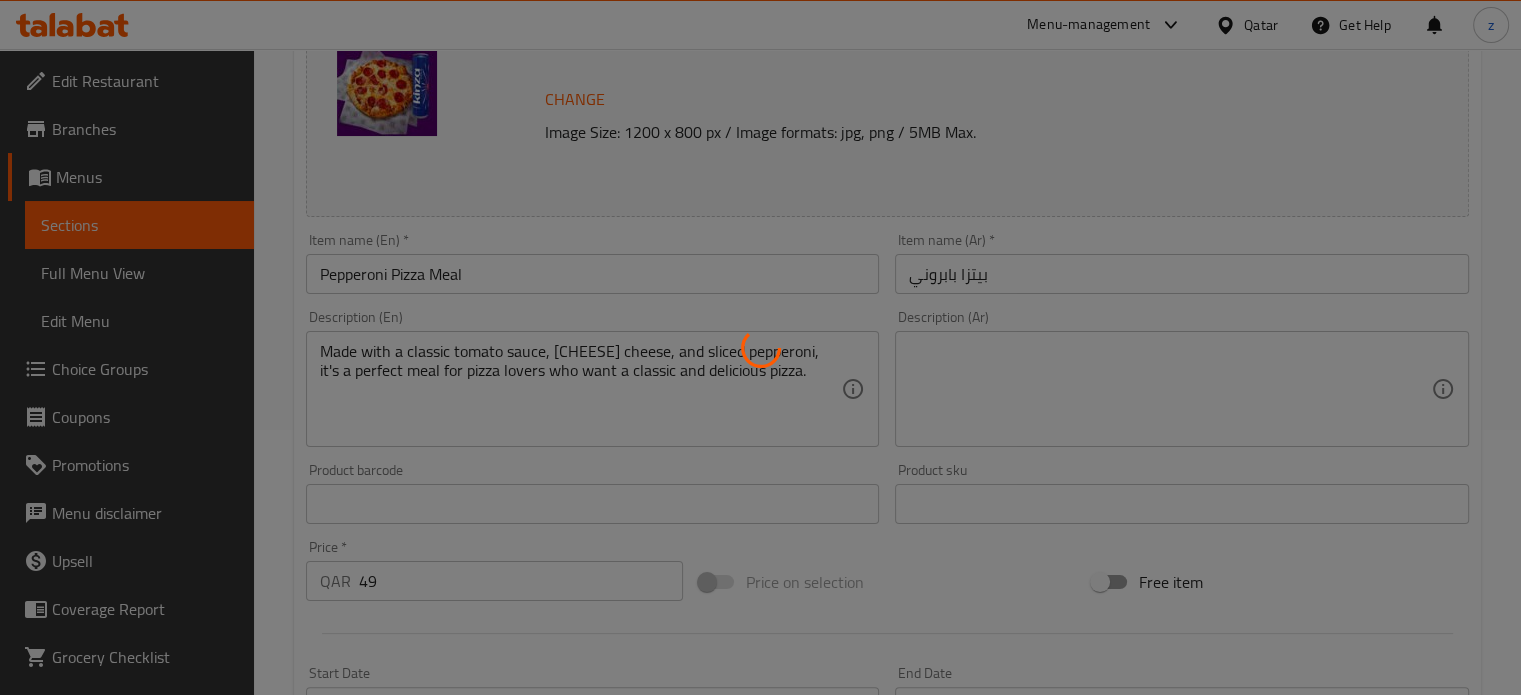 type on "الإضافات:" 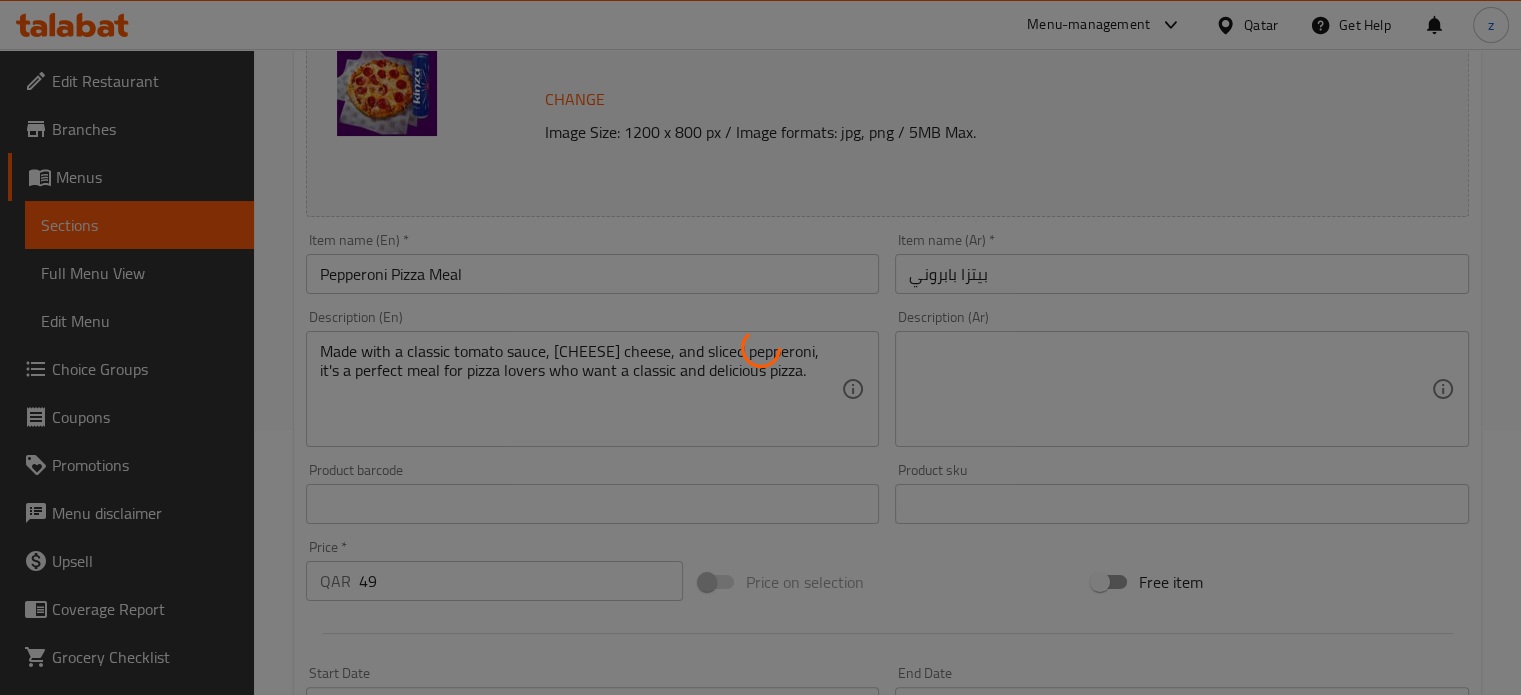 type on "0" 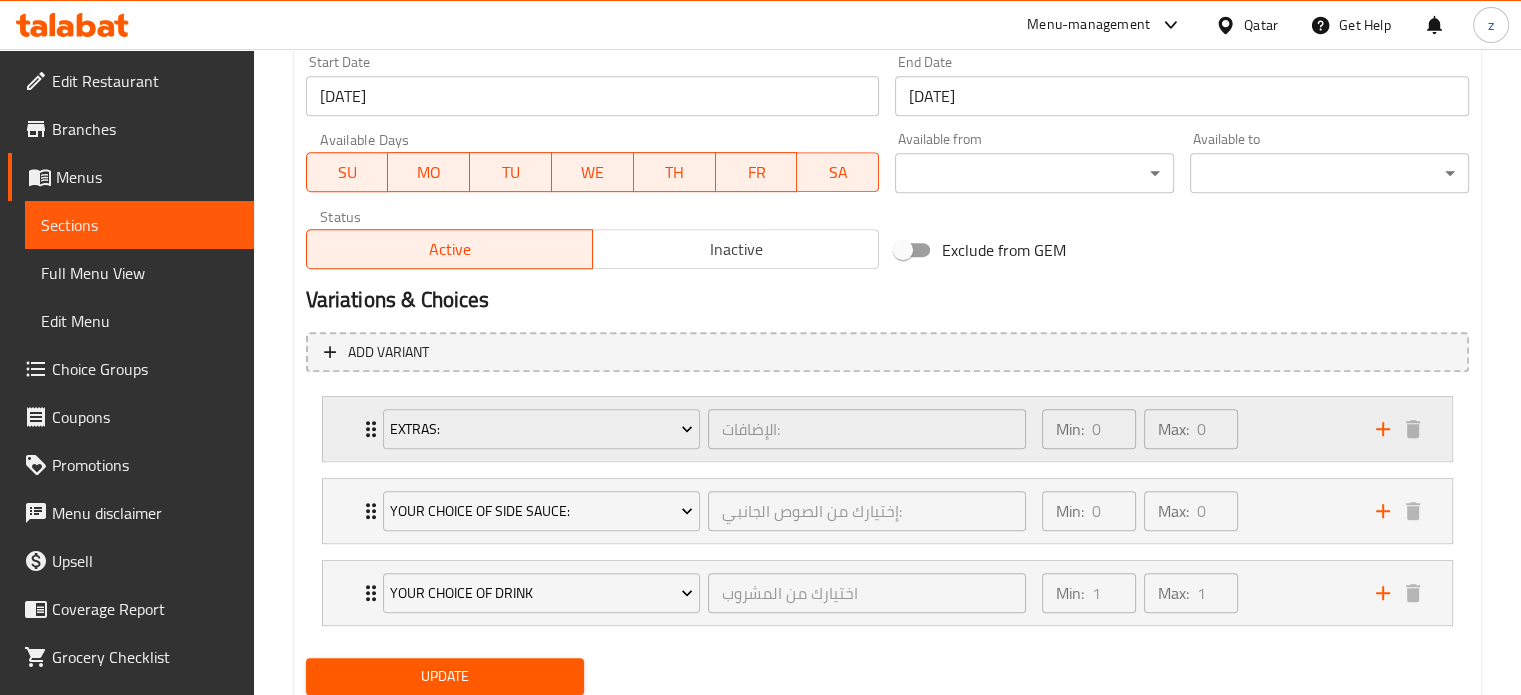 scroll, scrollTop: 942, scrollLeft: 0, axis: vertical 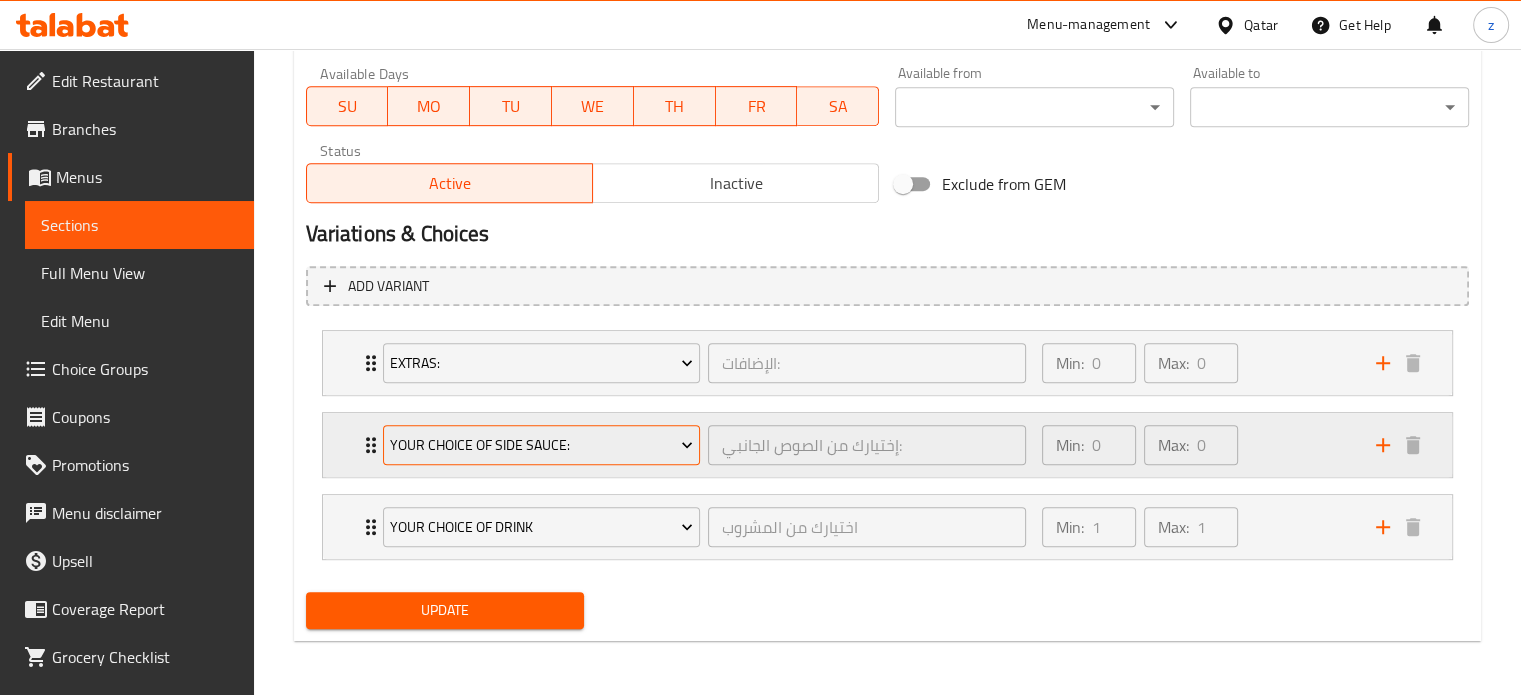 click 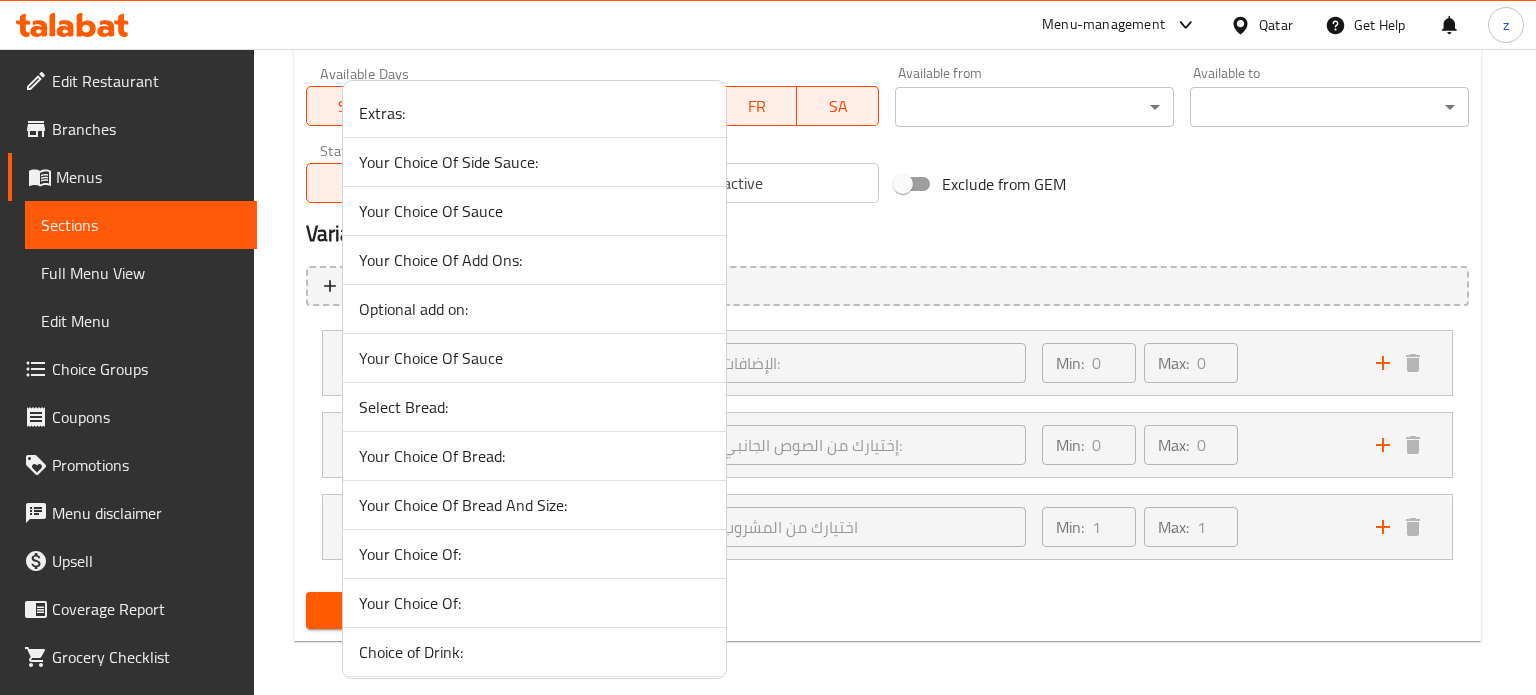 drag, startPoint x: 1221, startPoint y: 657, endPoint x: 1224, endPoint y: 670, distance: 13.341664 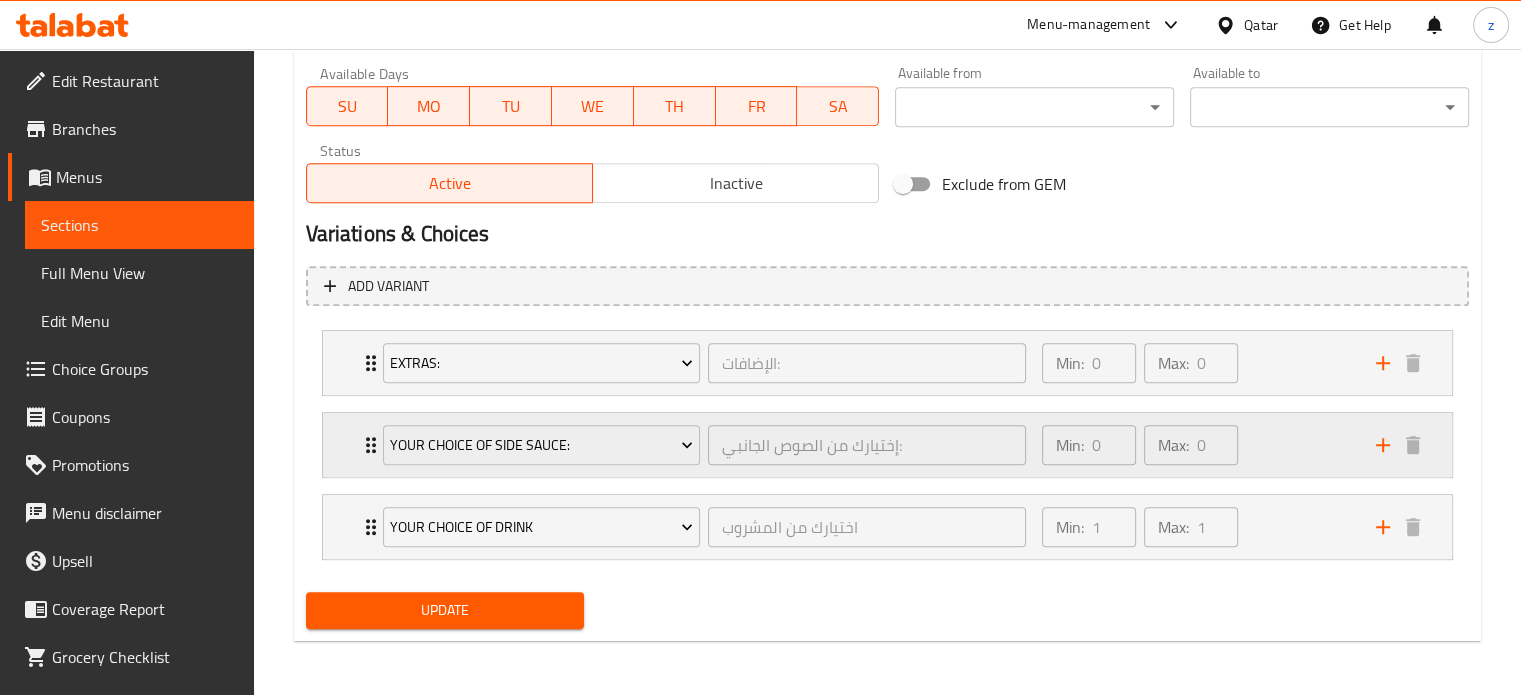 click on "Min: 0 ​ Max: 0 ​" at bounding box center (1197, 445) 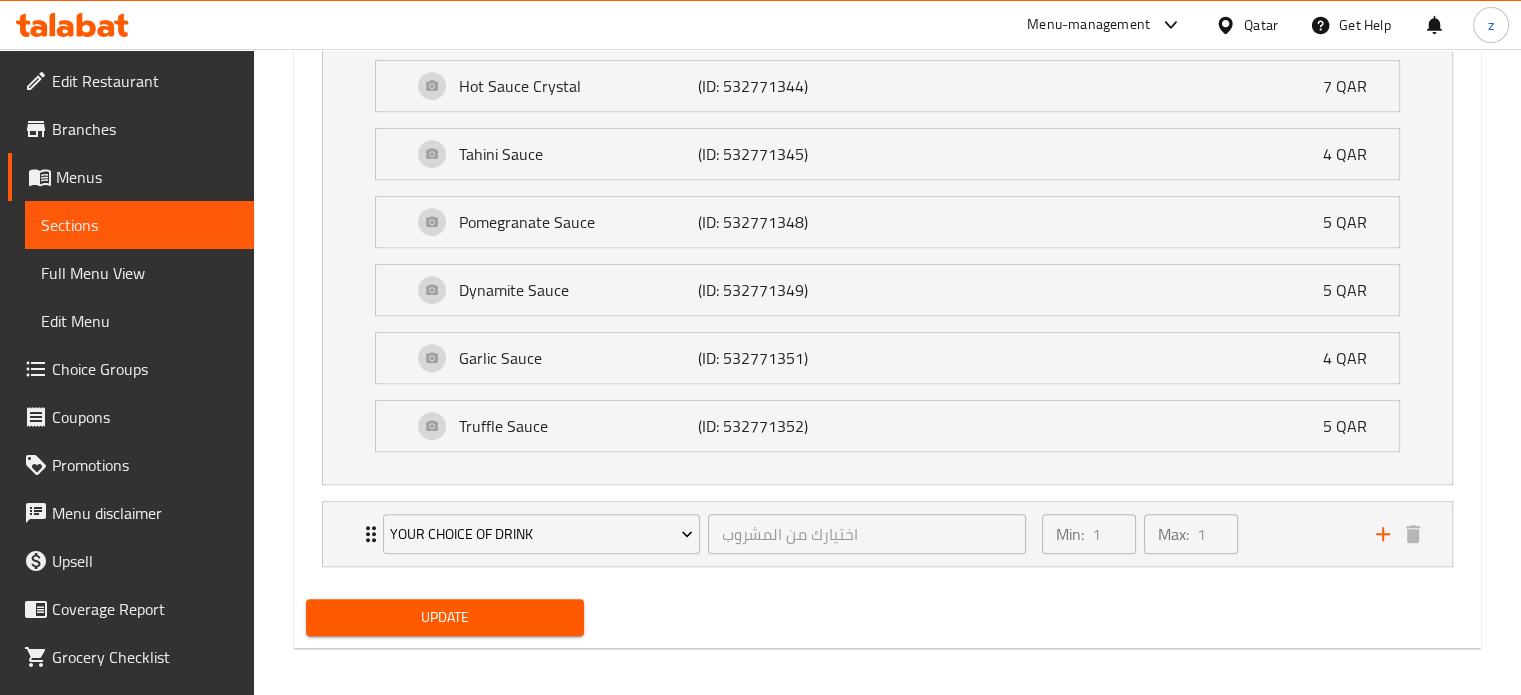 scroll, scrollTop: 1388, scrollLeft: 0, axis: vertical 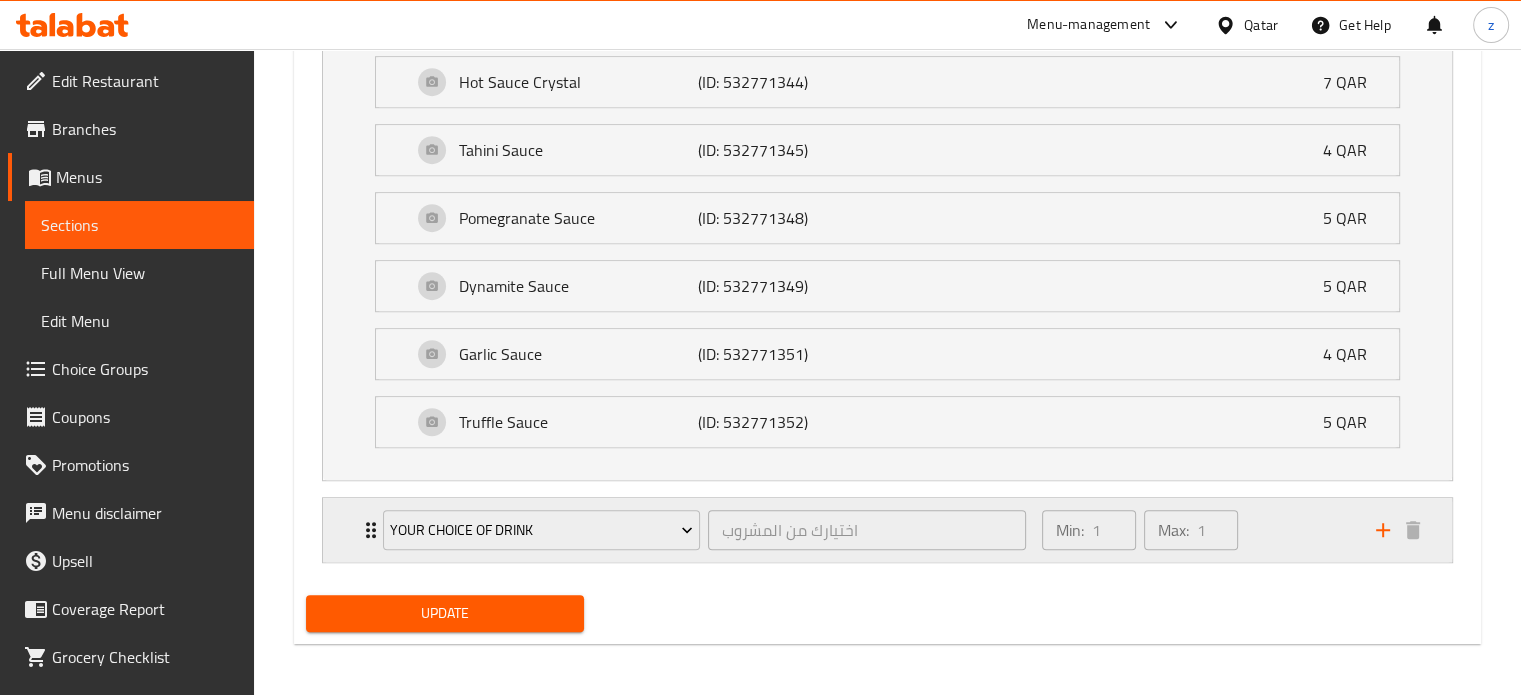 click on "Min: 1 ​ Max: 1 ​" at bounding box center (1197, 530) 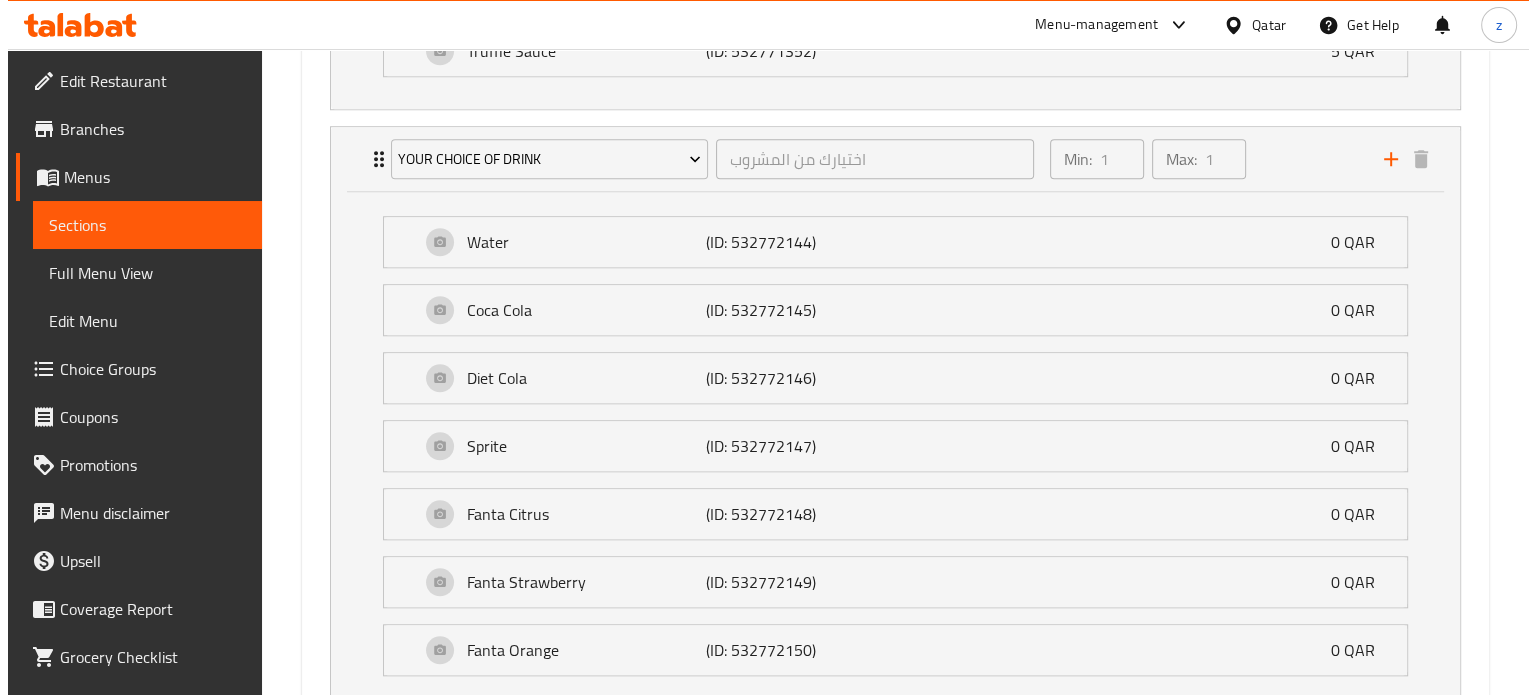 scroll, scrollTop: 1788, scrollLeft: 0, axis: vertical 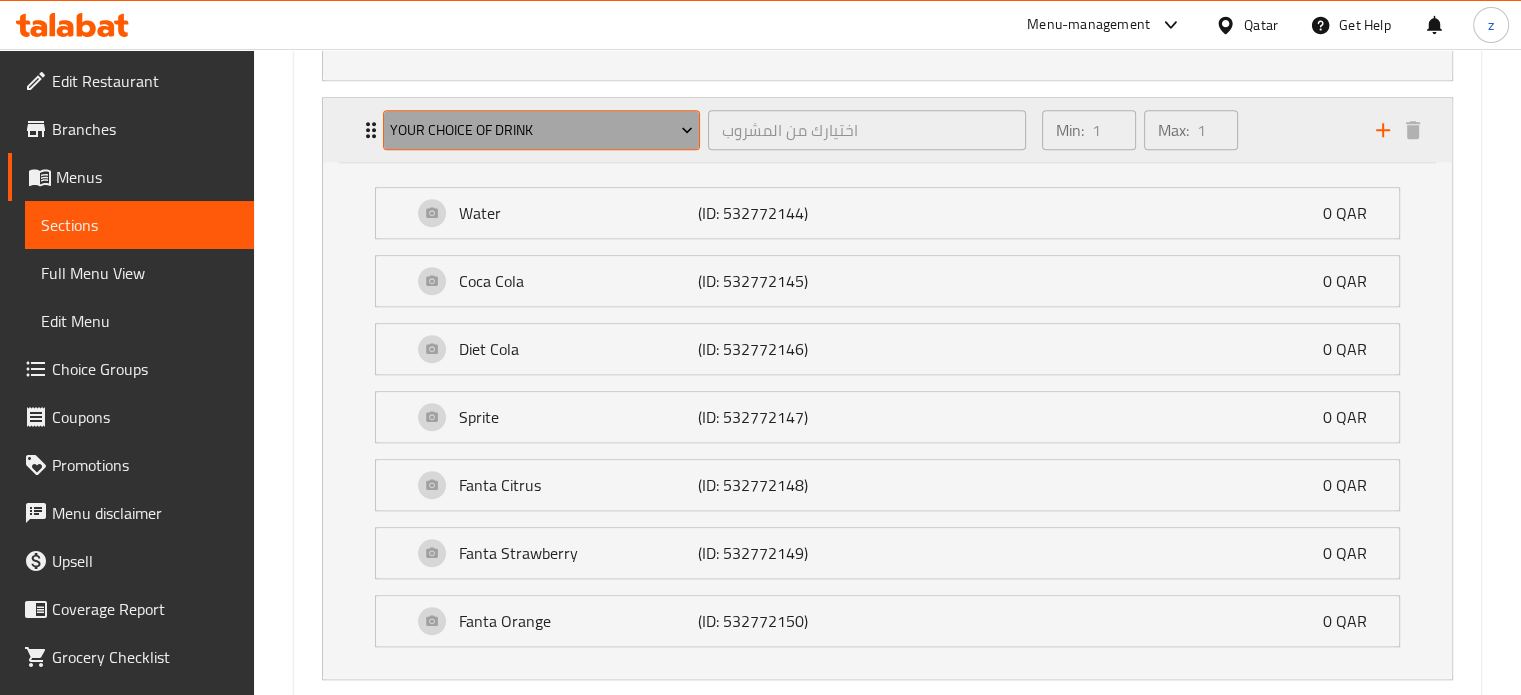 click on "Your Choice Of Drink" at bounding box center (542, 130) 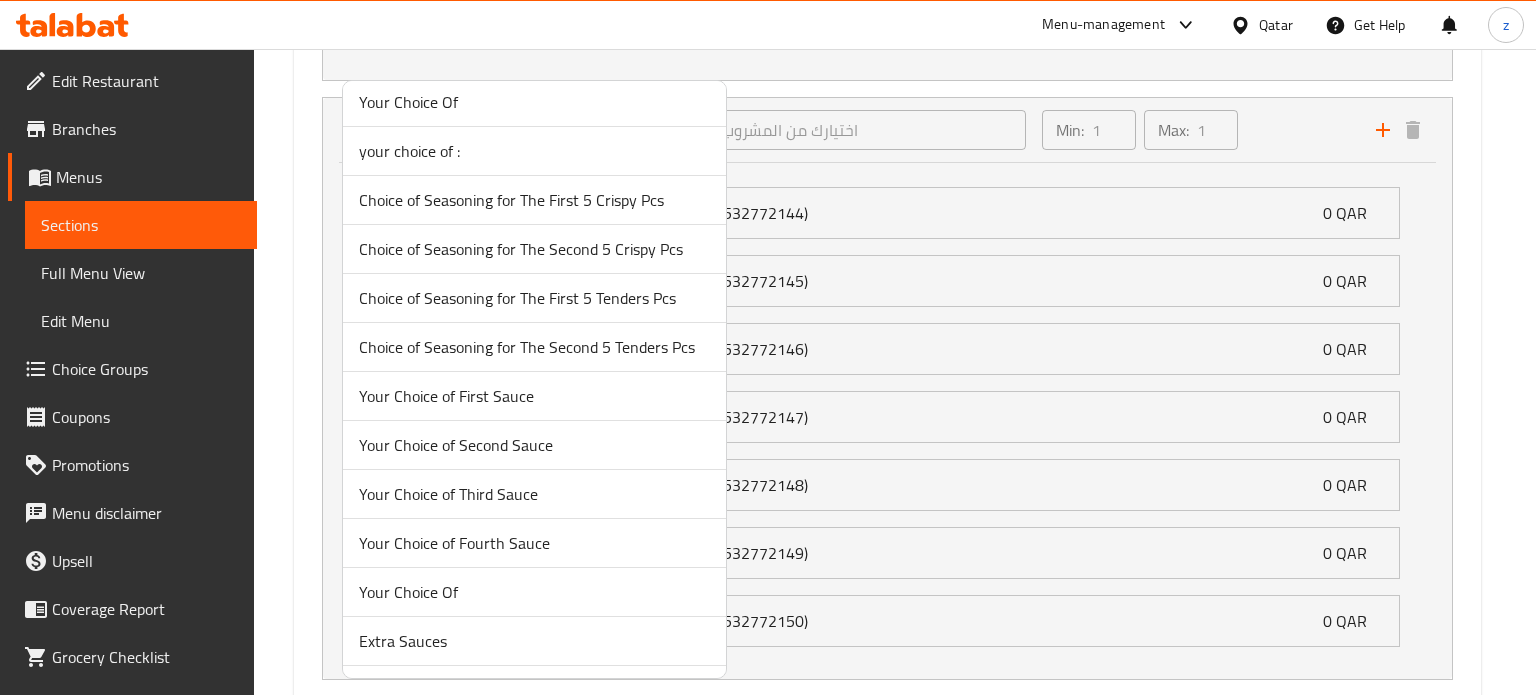 scroll, scrollTop: 3200, scrollLeft: 0, axis: vertical 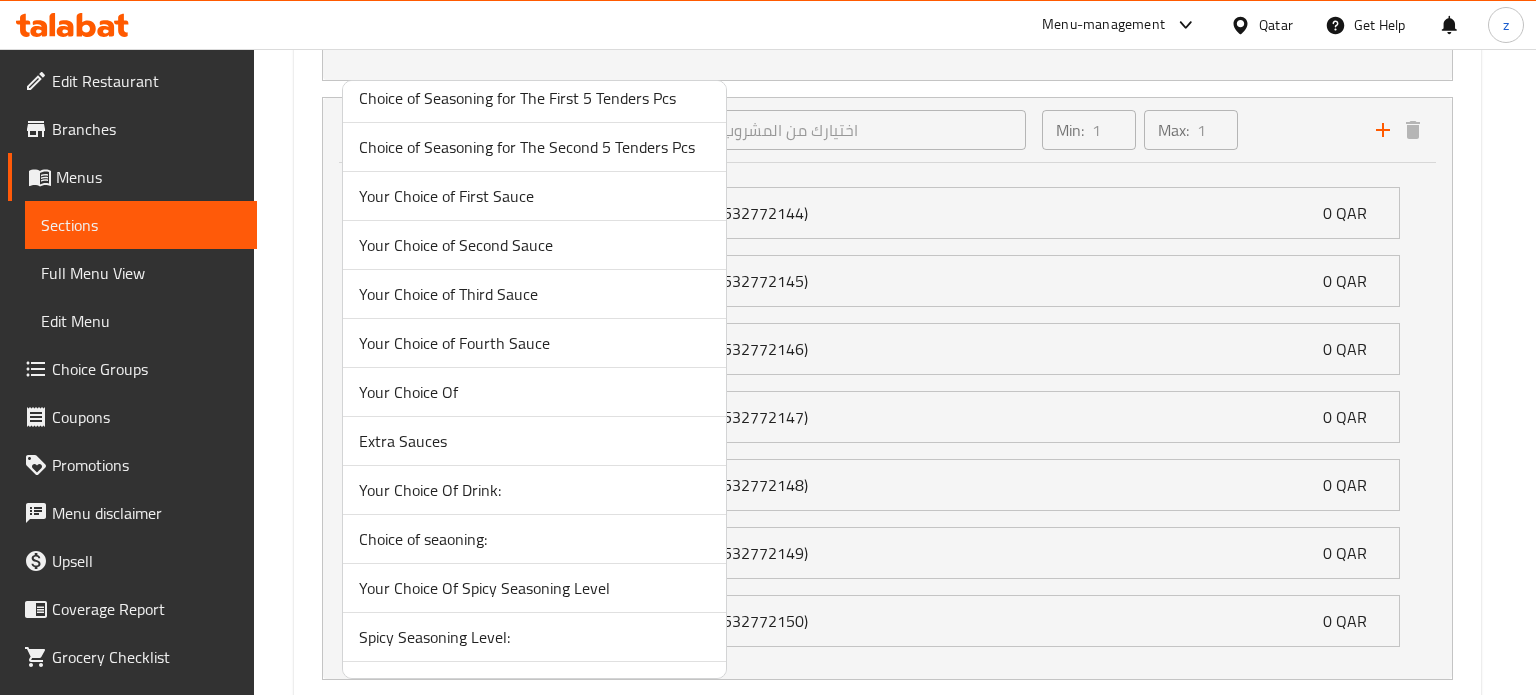 click on "Your Choice Of Drink:" at bounding box center (534, 490) 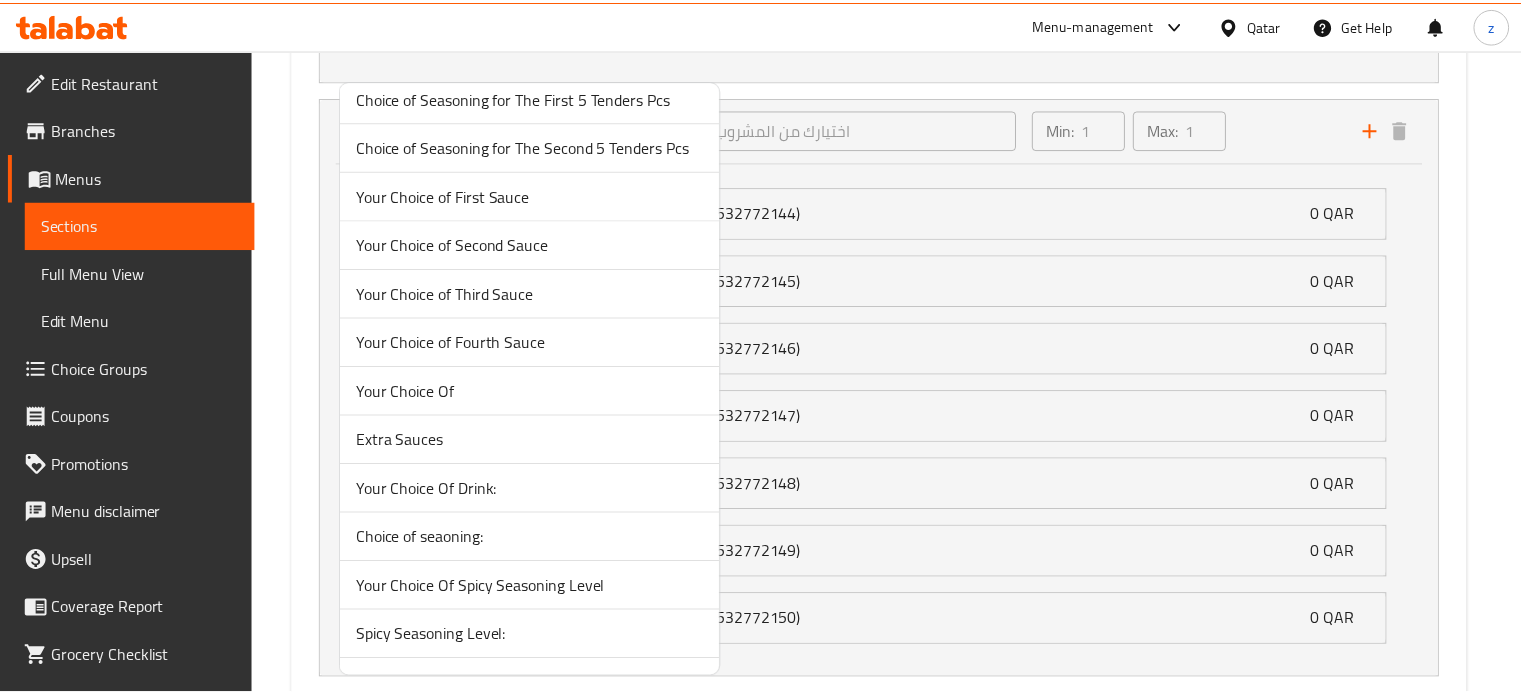 scroll, scrollTop: 1388, scrollLeft: 0, axis: vertical 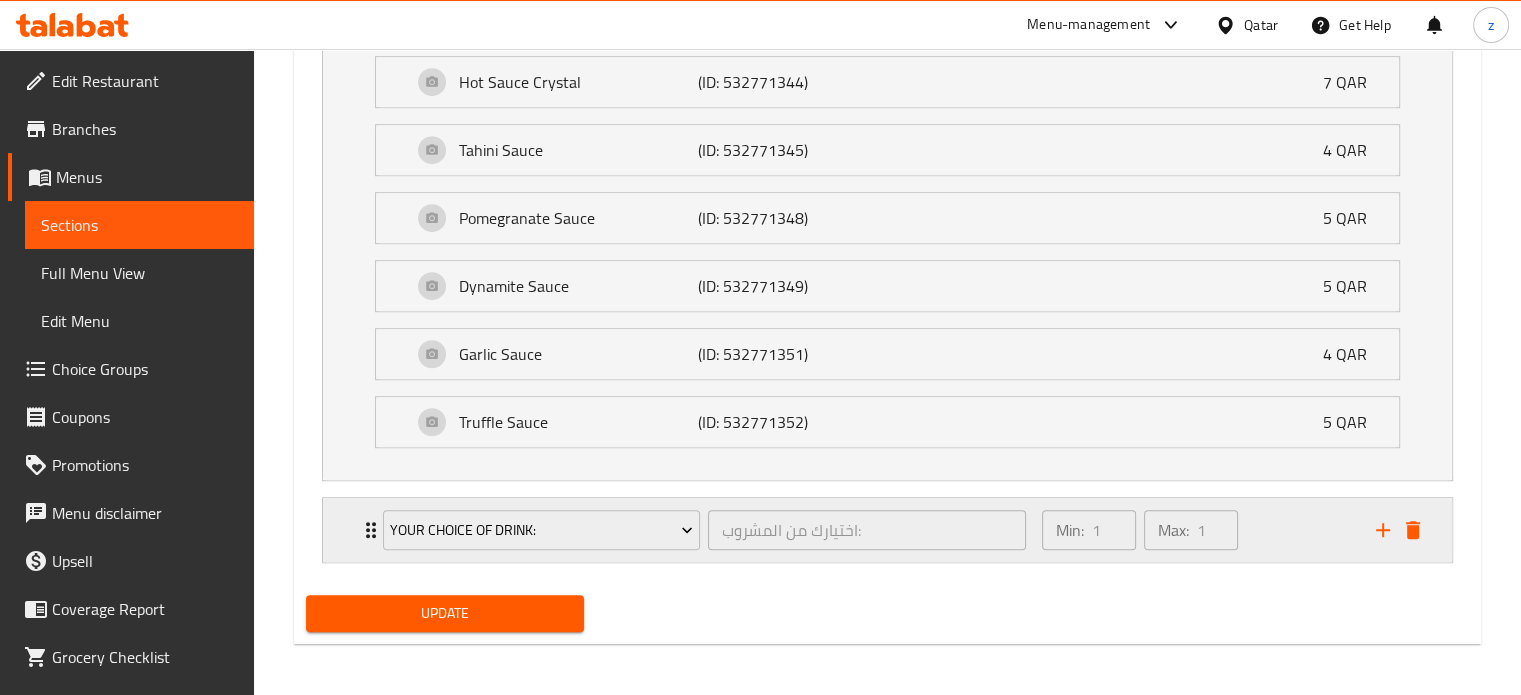 click on "Min: 1 ​ Max: 1 ​" at bounding box center (1197, 530) 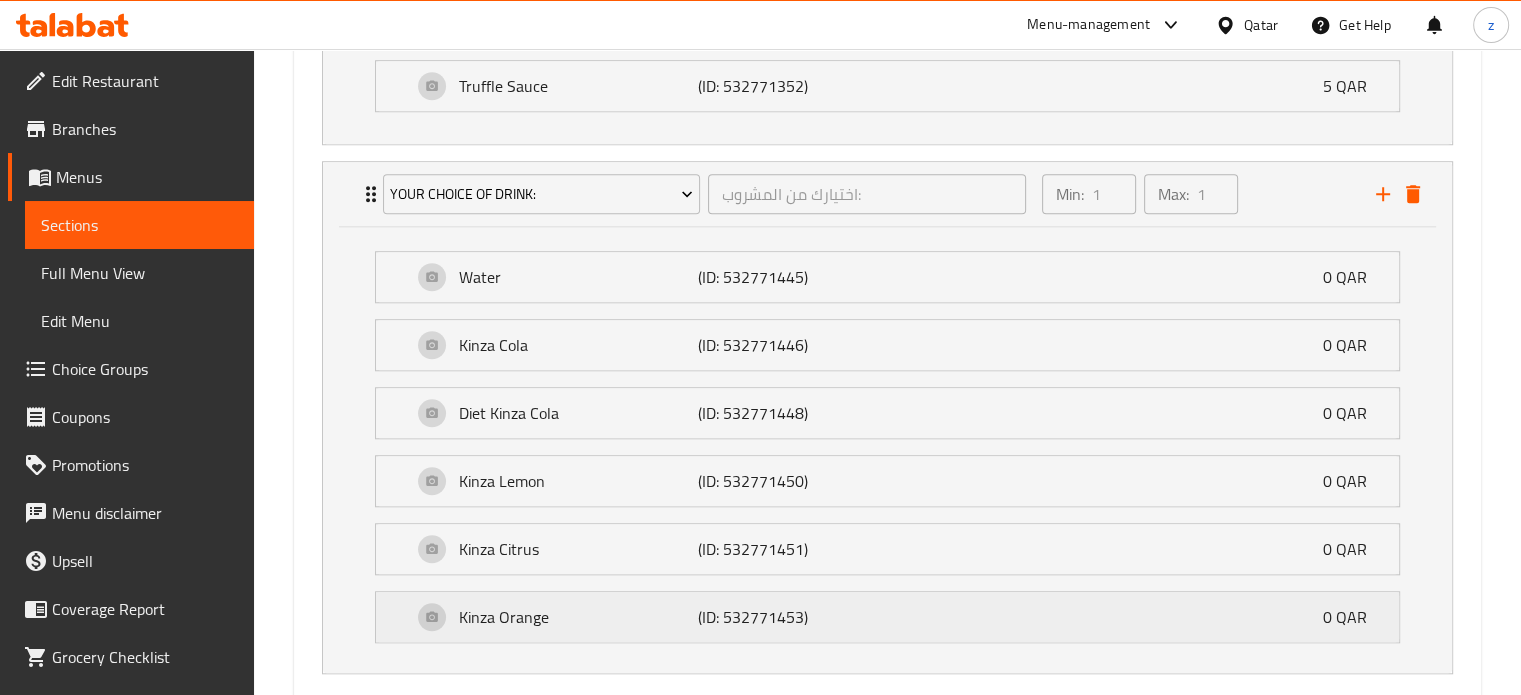 scroll, scrollTop: 1788, scrollLeft: 0, axis: vertical 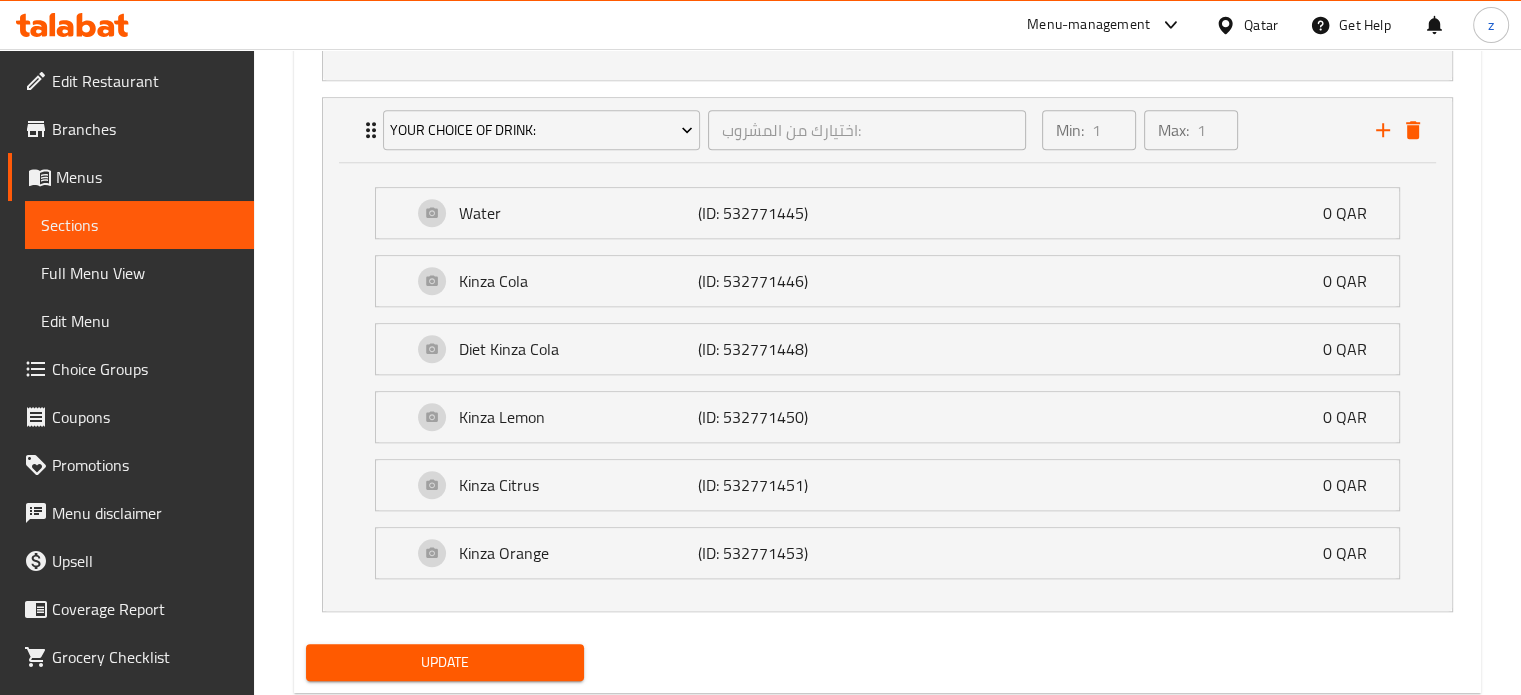 click on "Update" at bounding box center [445, 662] 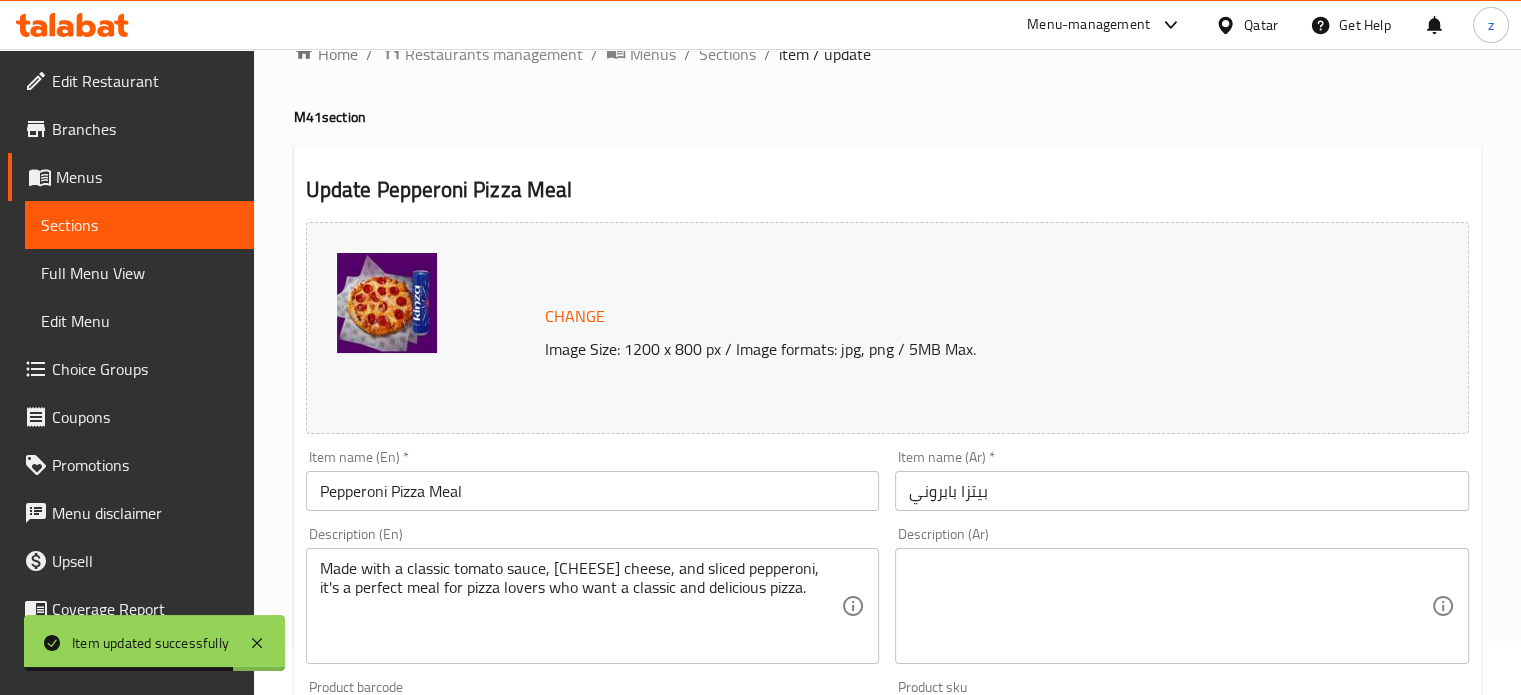 scroll, scrollTop: 0, scrollLeft: 0, axis: both 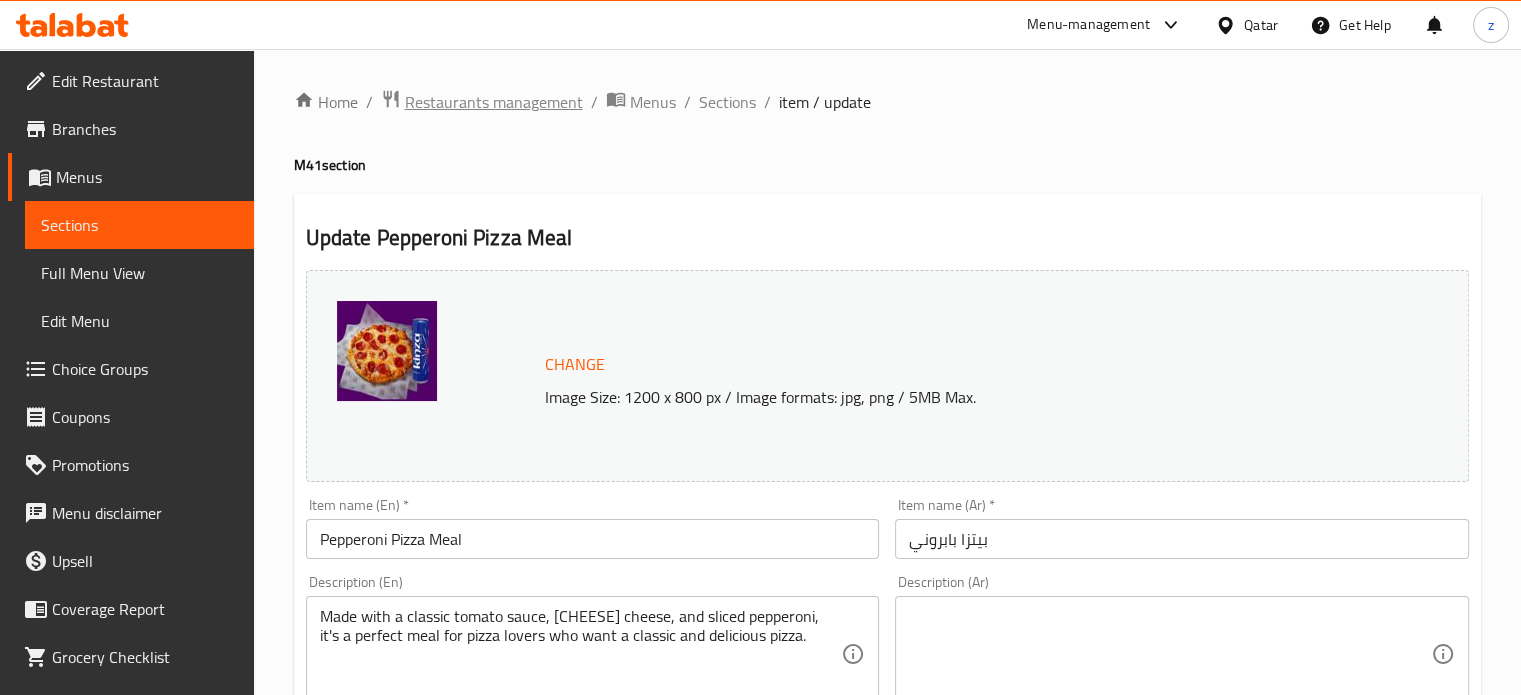 click on "Restaurants management" at bounding box center [494, 102] 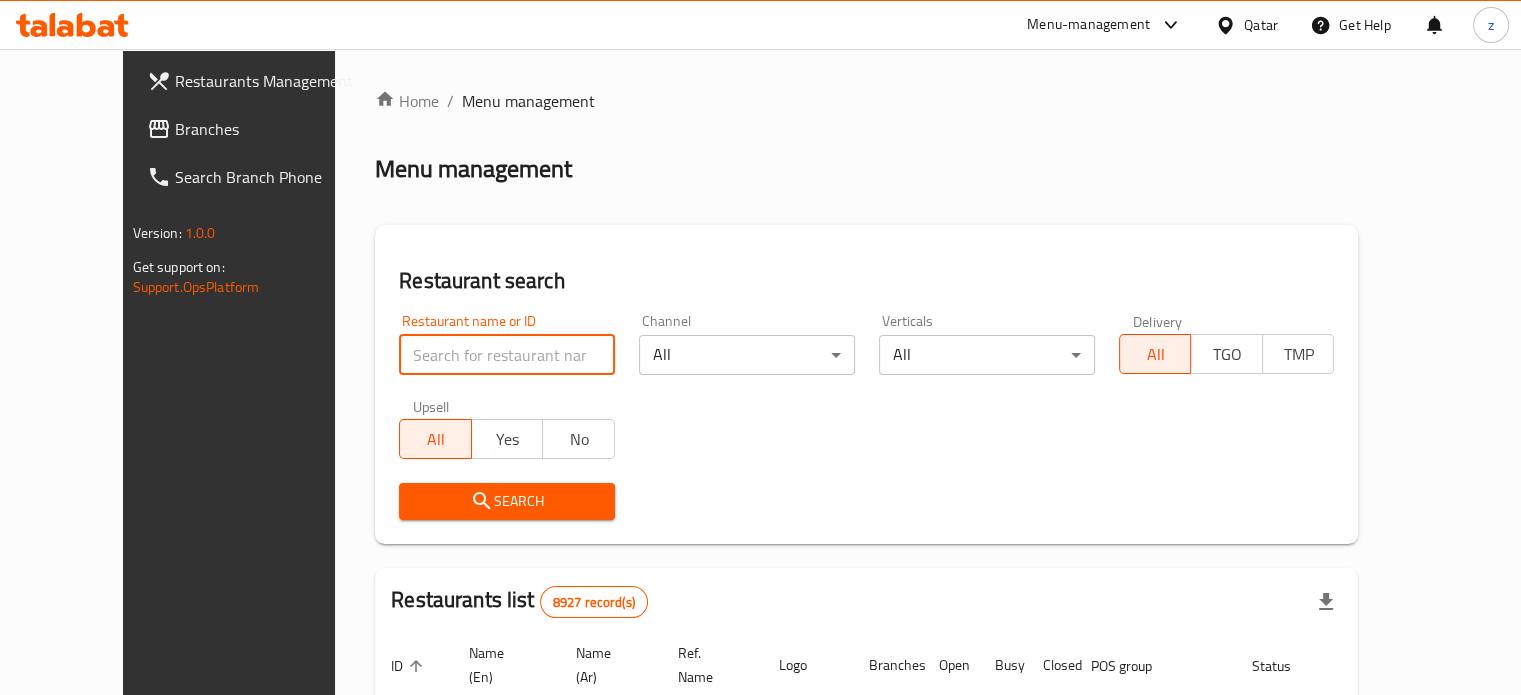 click at bounding box center (507, 355) 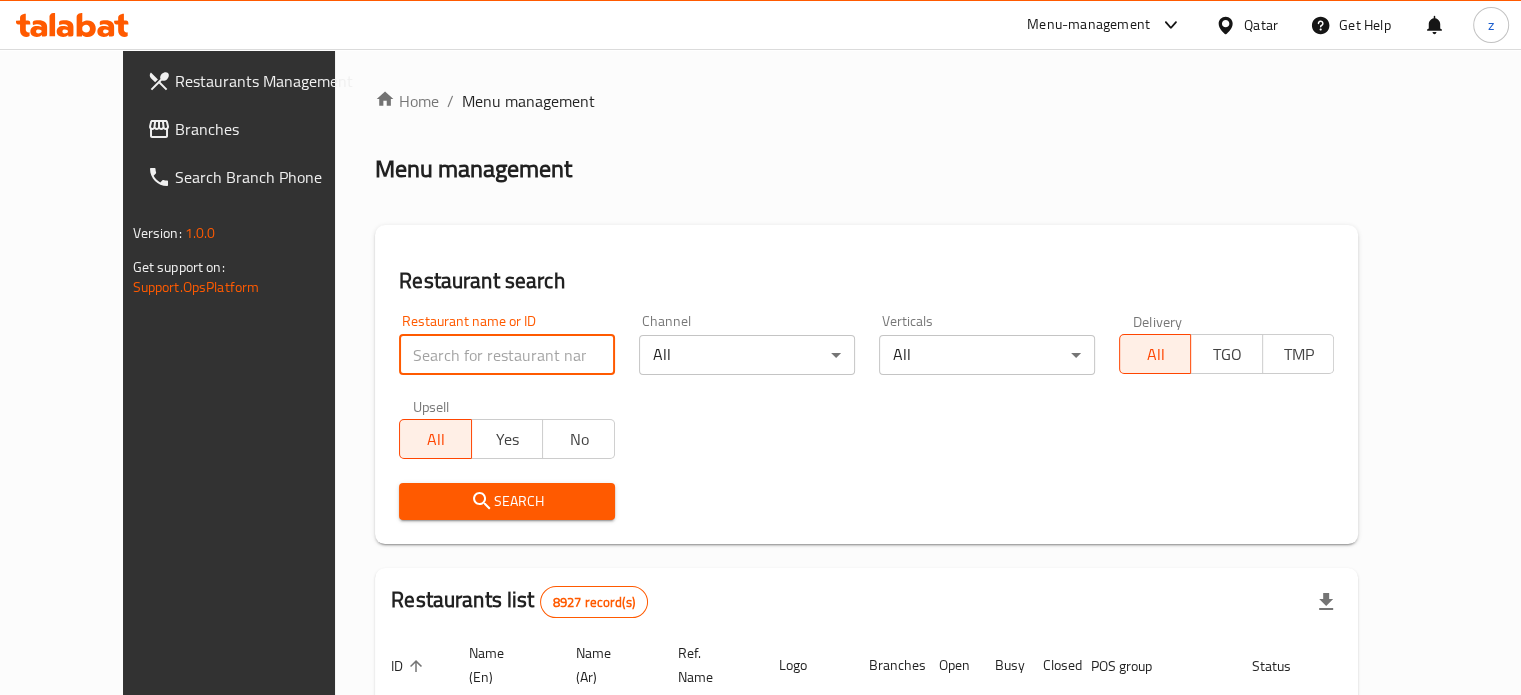 paste on "[BRAND]" 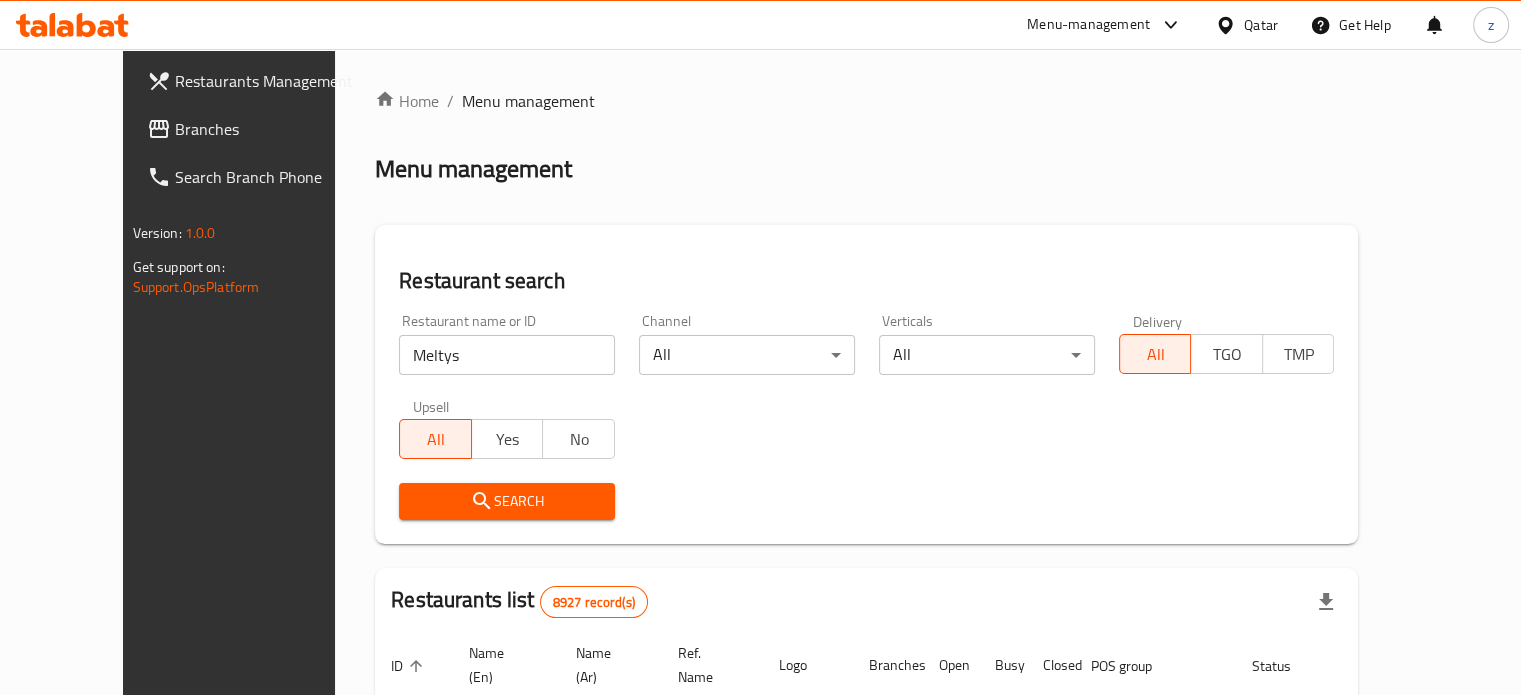 click on "Search" at bounding box center (507, 501) 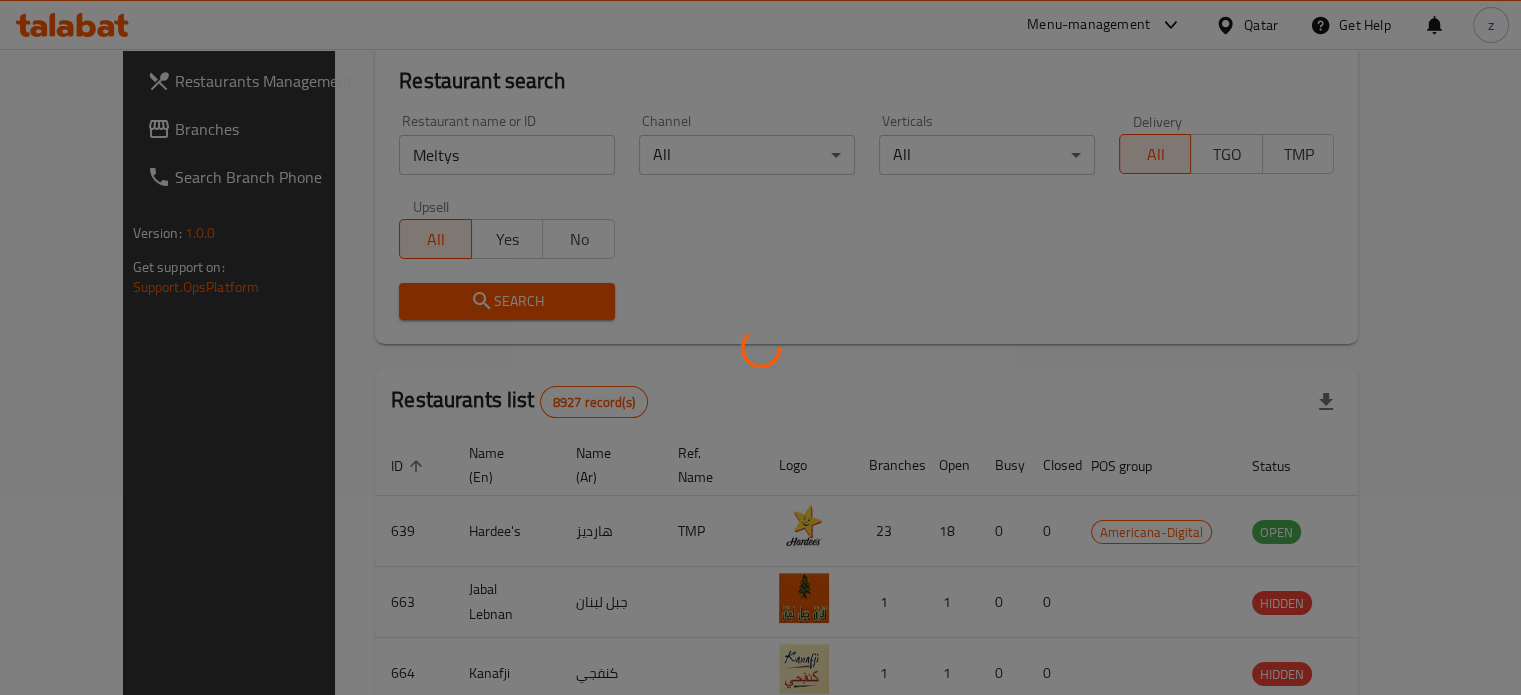 scroll, scrollTop: 121, scrollLeft: 0, axis: vertical 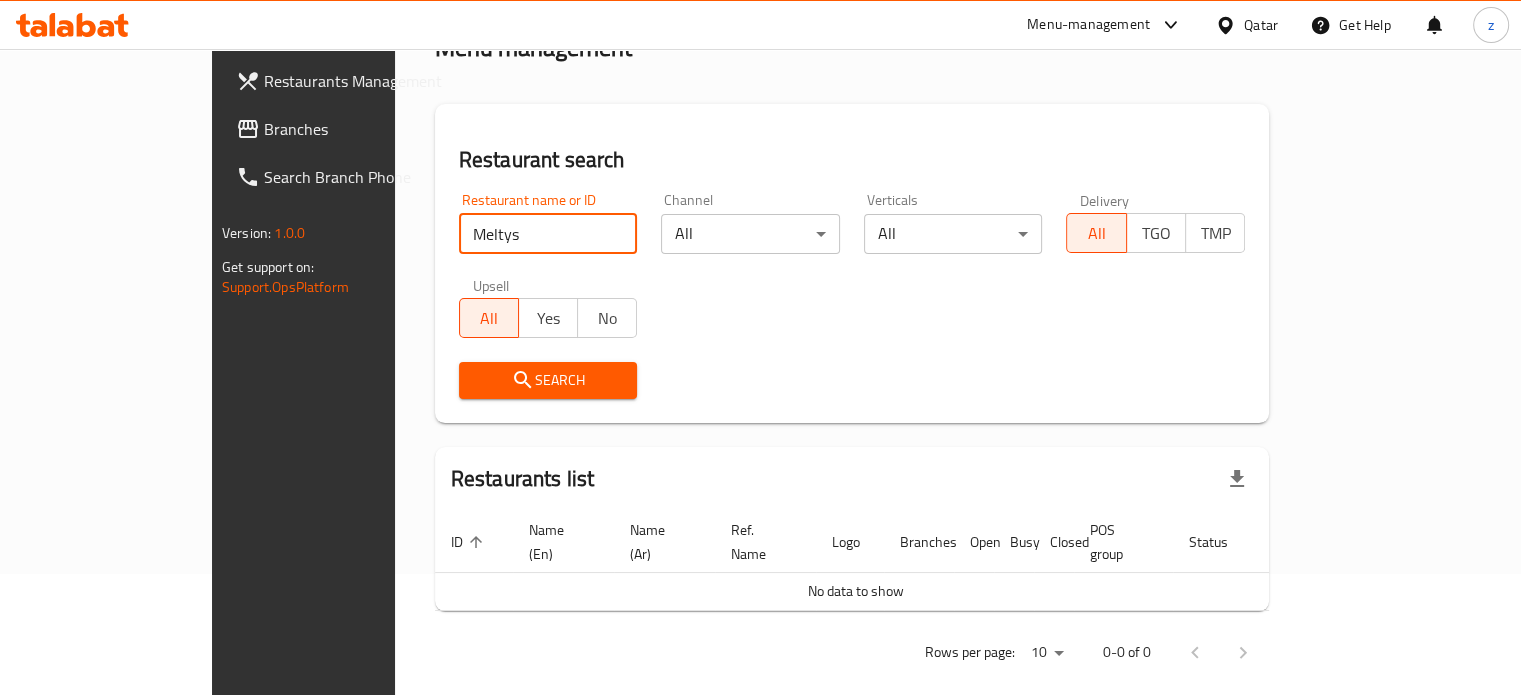 click on "[BRAND]" at bounding box center [548, 234] 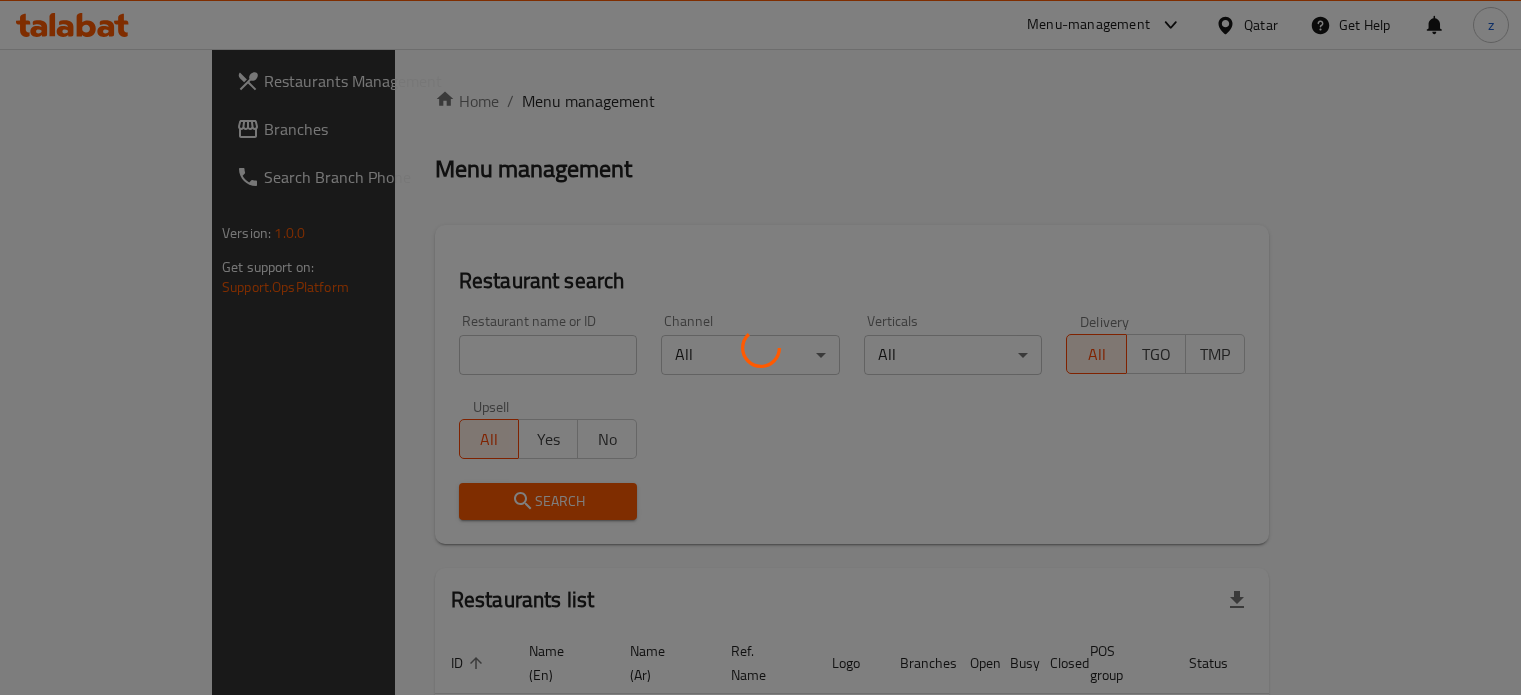 scroll, scrollTop: 0, scrollLeft: 0, axis: both 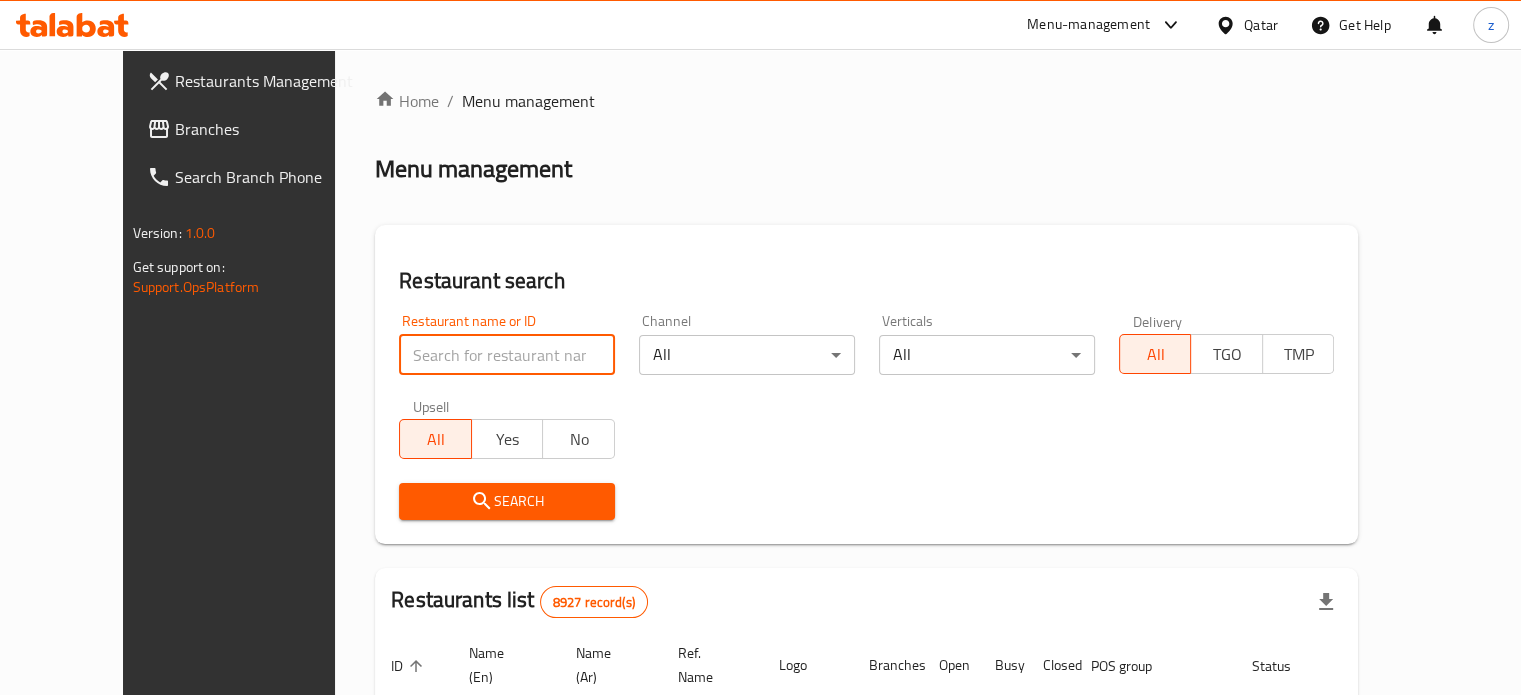 click at bounding box center (507, 355) 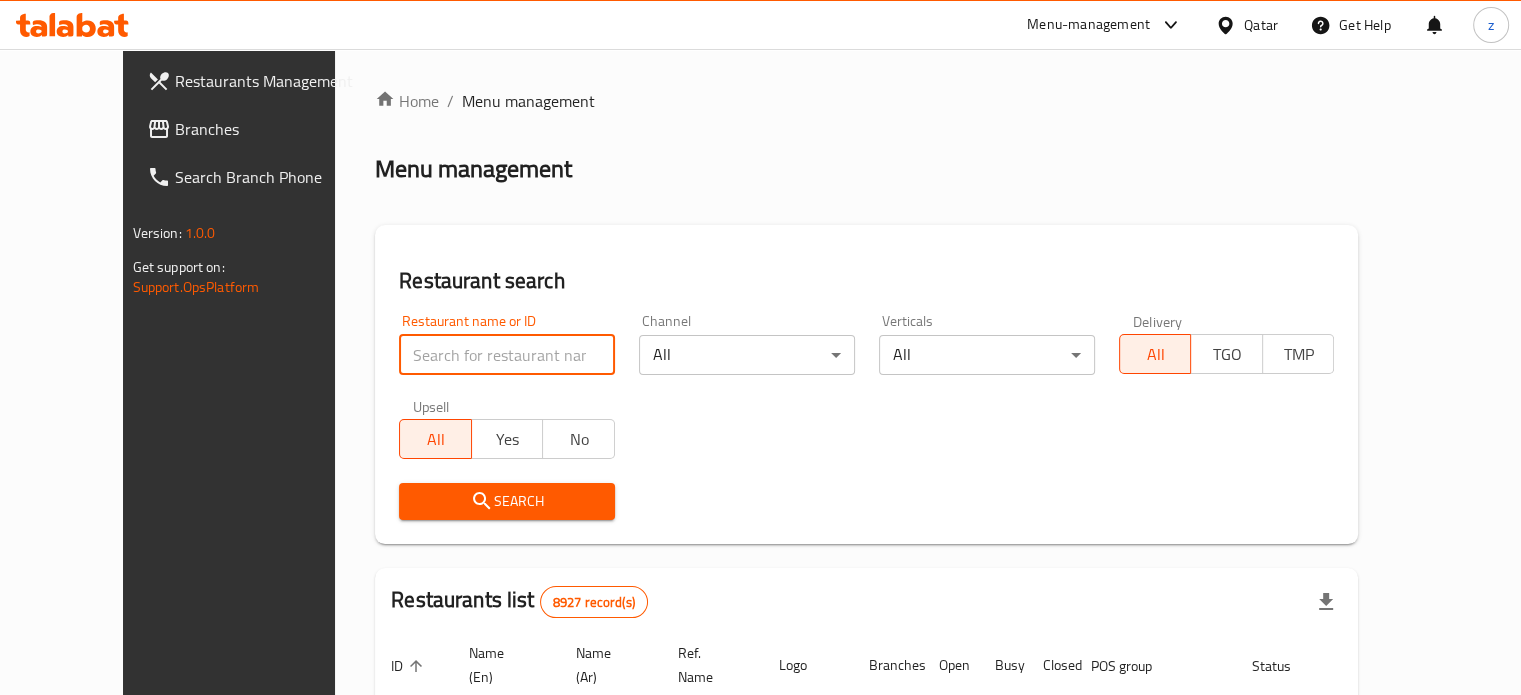 paste on "[BRAND]" 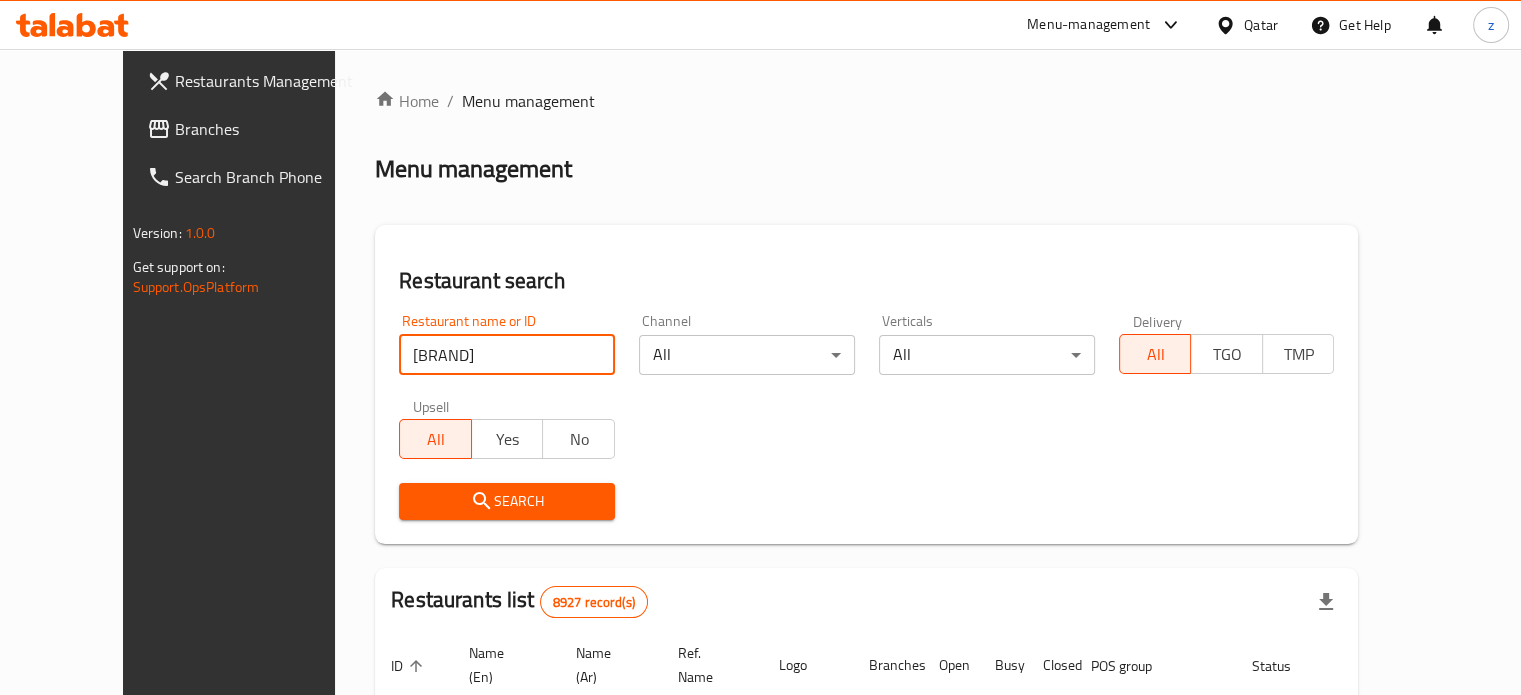 type on "[BRAND]" 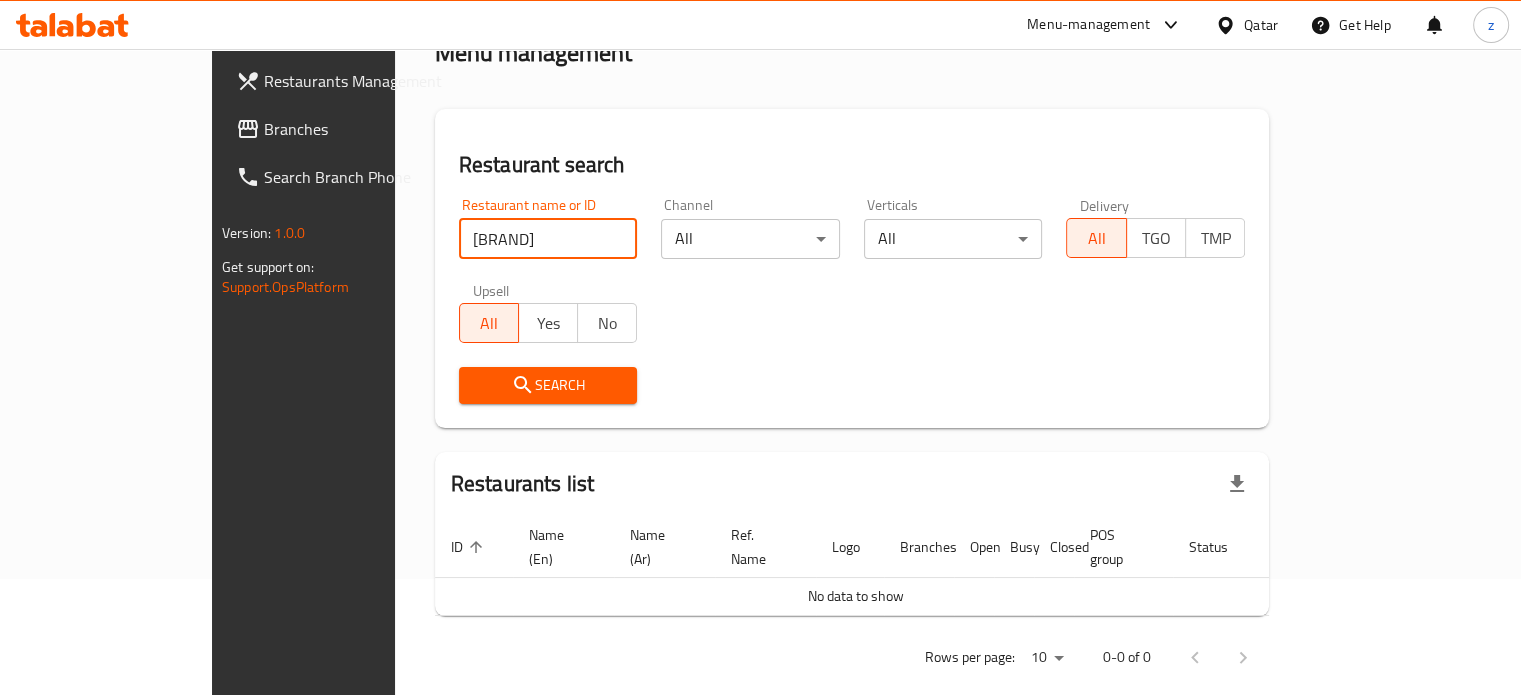 scroll, scrollTop: 121, scrollLeft: 0, axis: vertical 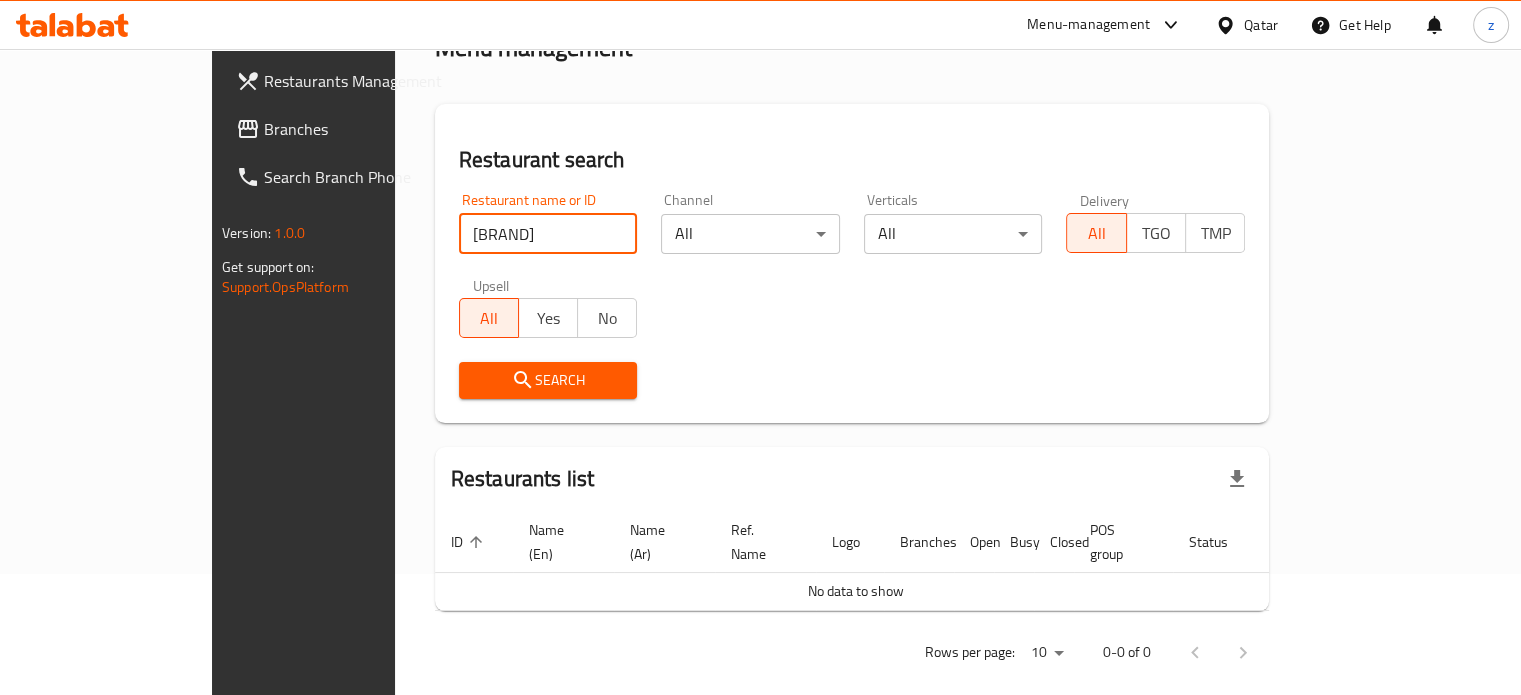 drag, startPoint x: 404, startPoint y: 242, endPoint x: 282, endPoint y: 244, distance: 122.016396 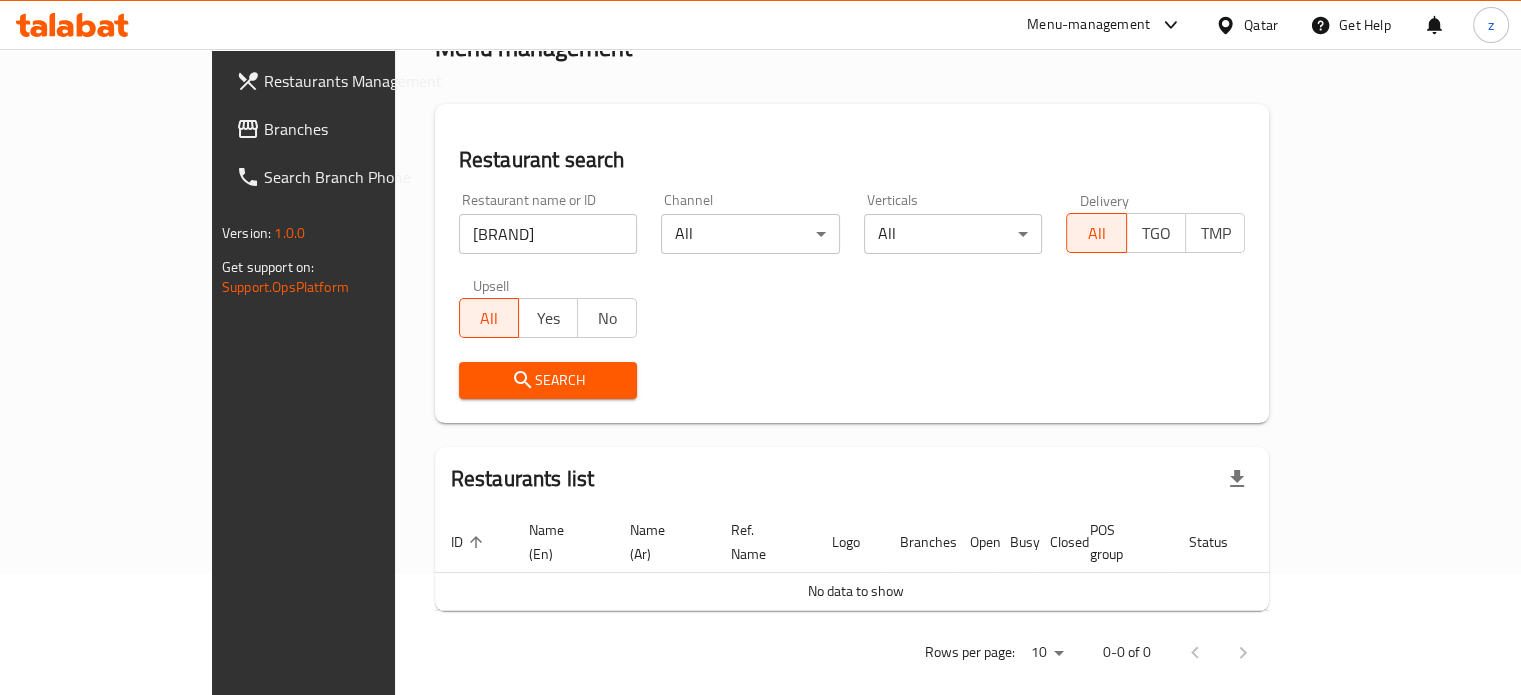 click on "Search" at bounding box center [548, 380] 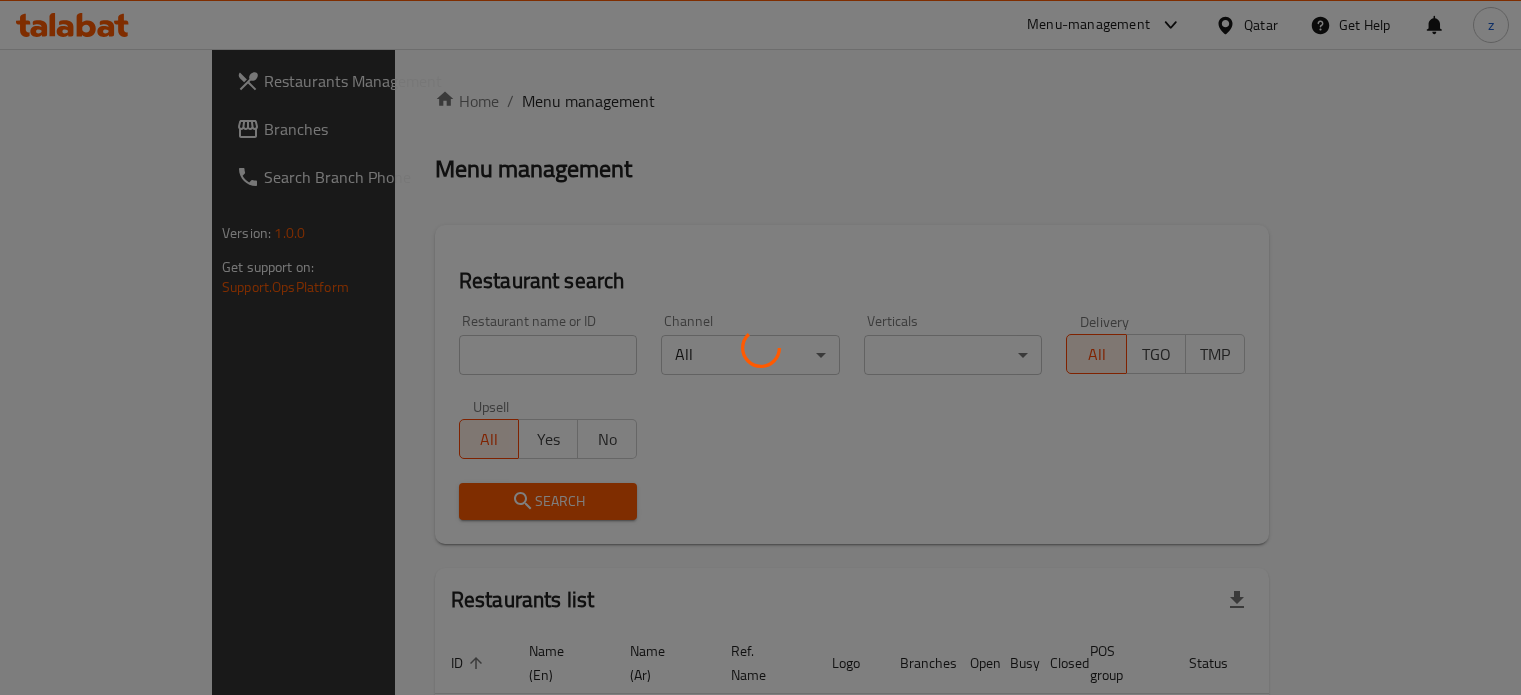 scroll, scrollTop: 0, scrollLeft: 0, axis: both 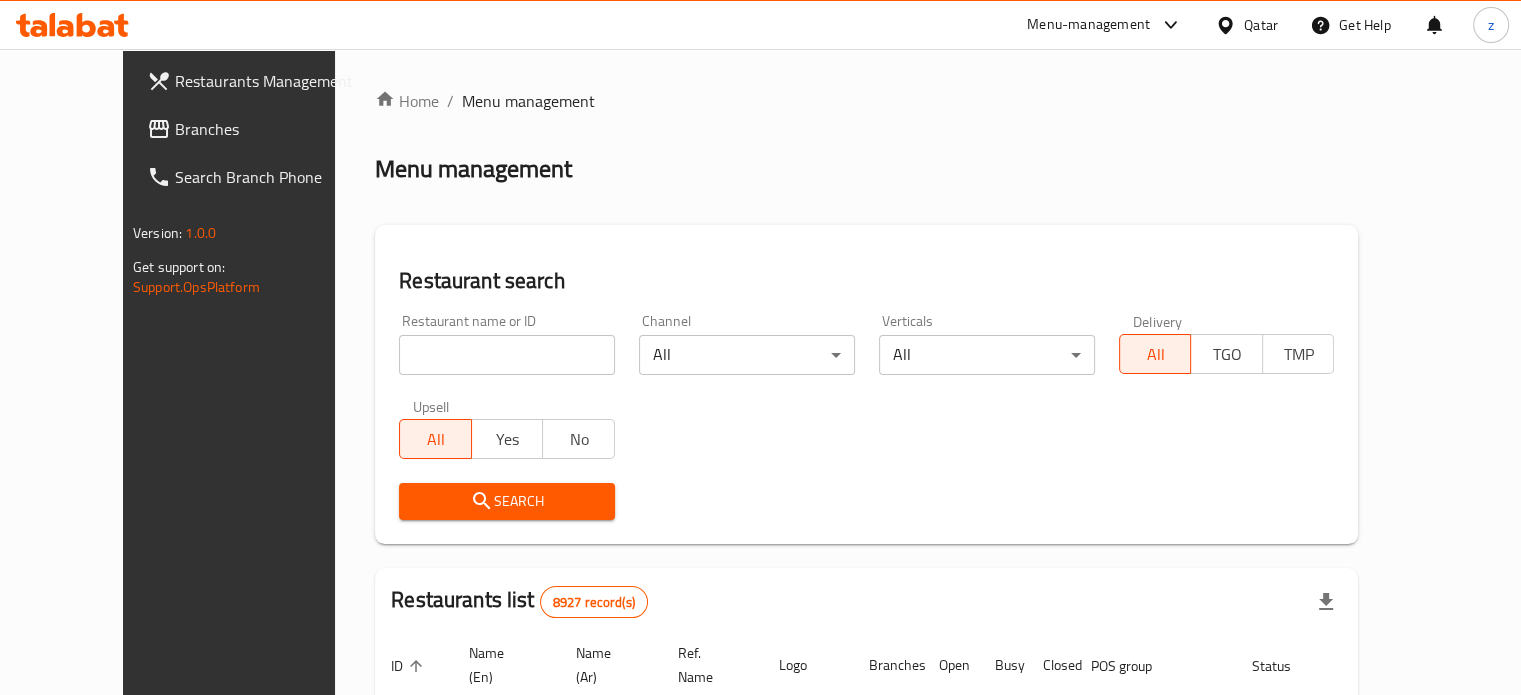 click at bounding box center [507, 355] 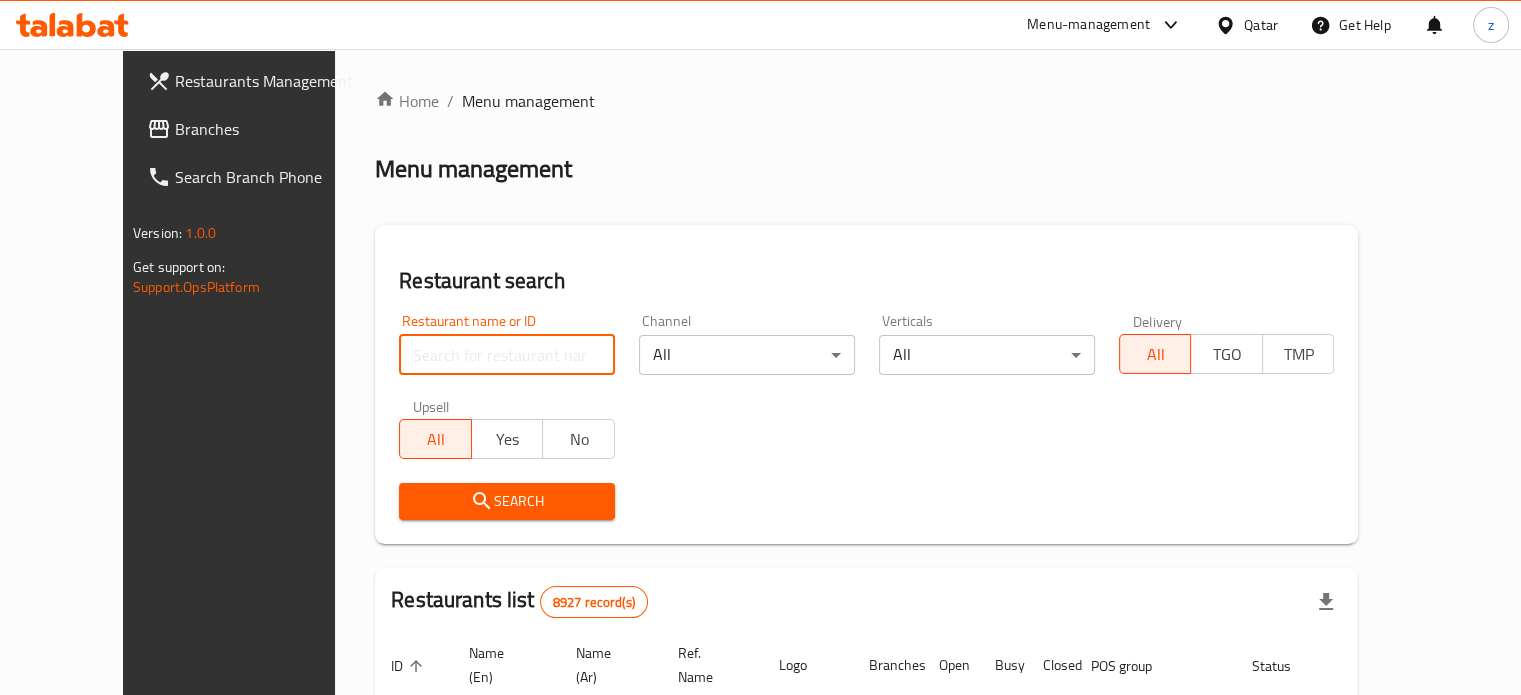 paste on "[BRAND]" 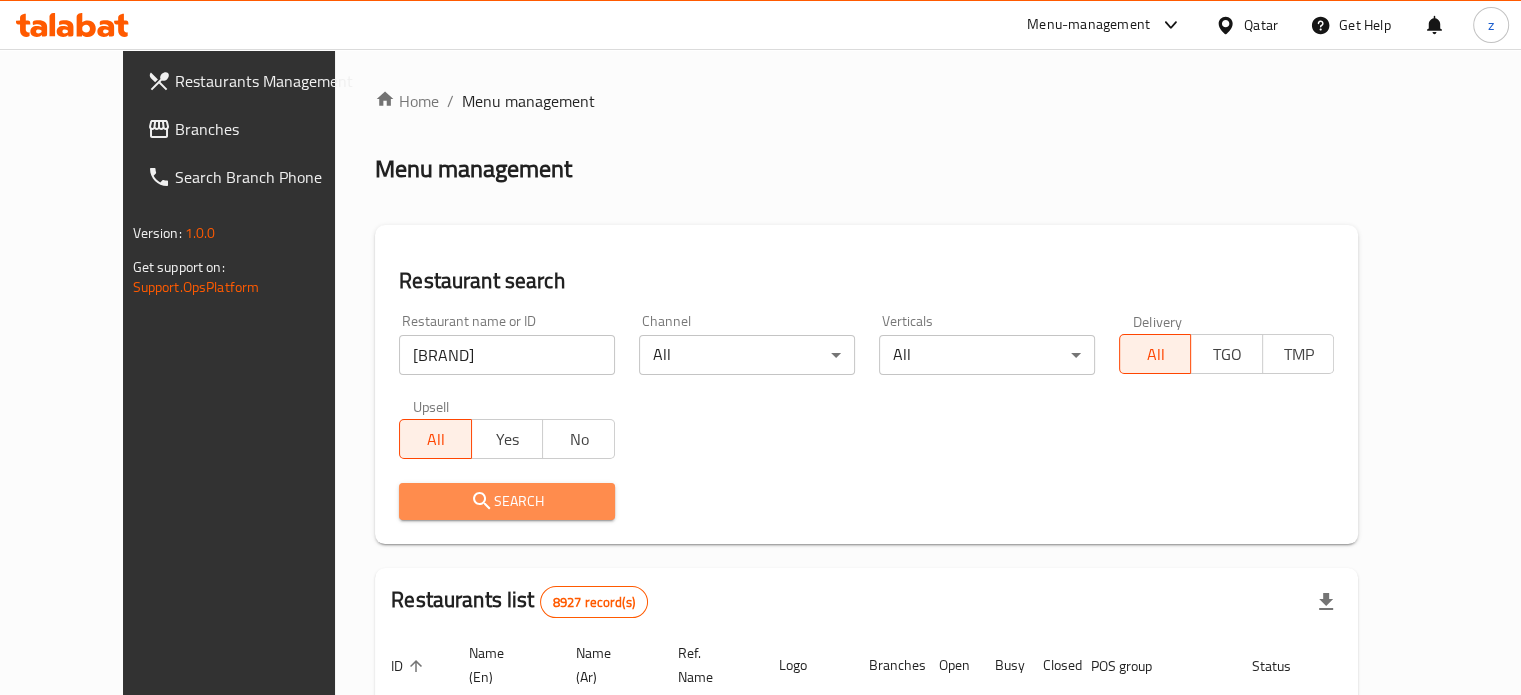 click on "Search" at bounding box center [507, 501] 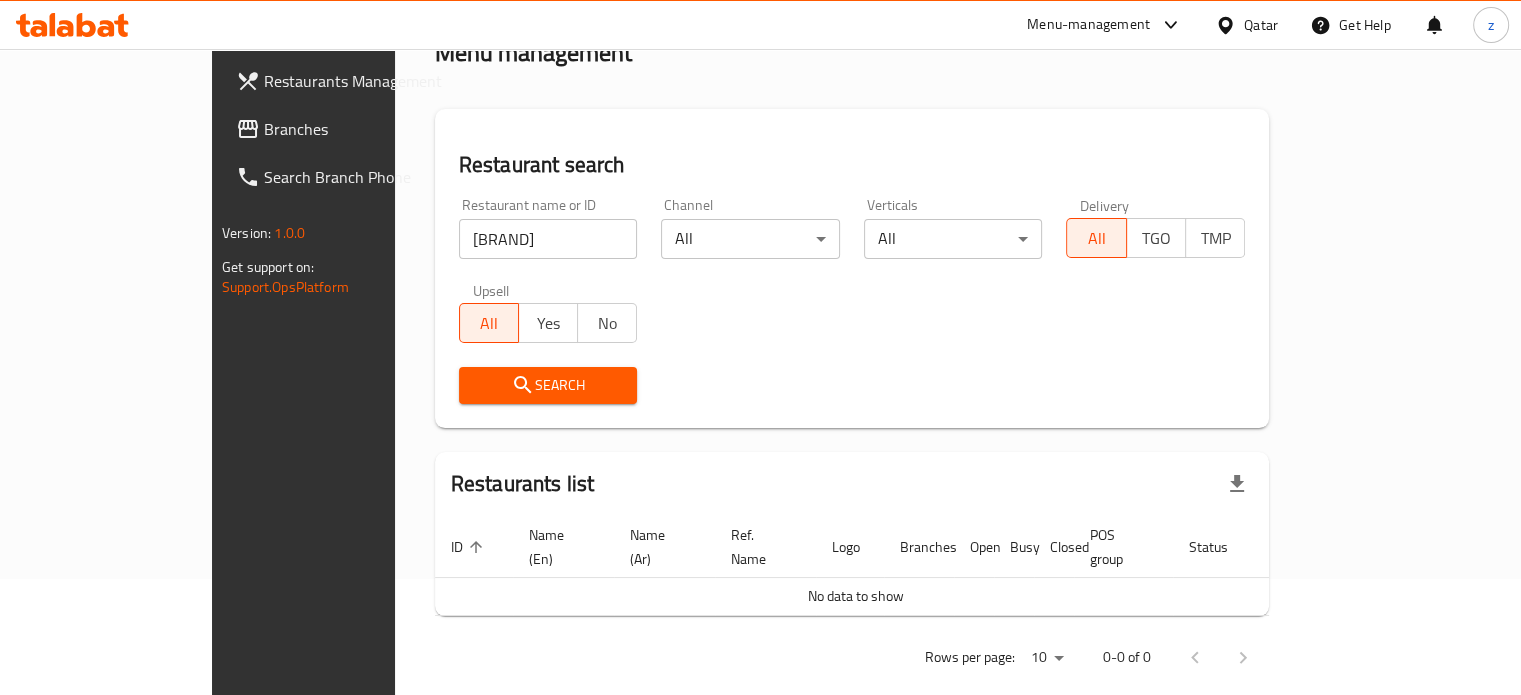 scroll, scrollTop: 121, scrollLeft: 0, axis: vertical 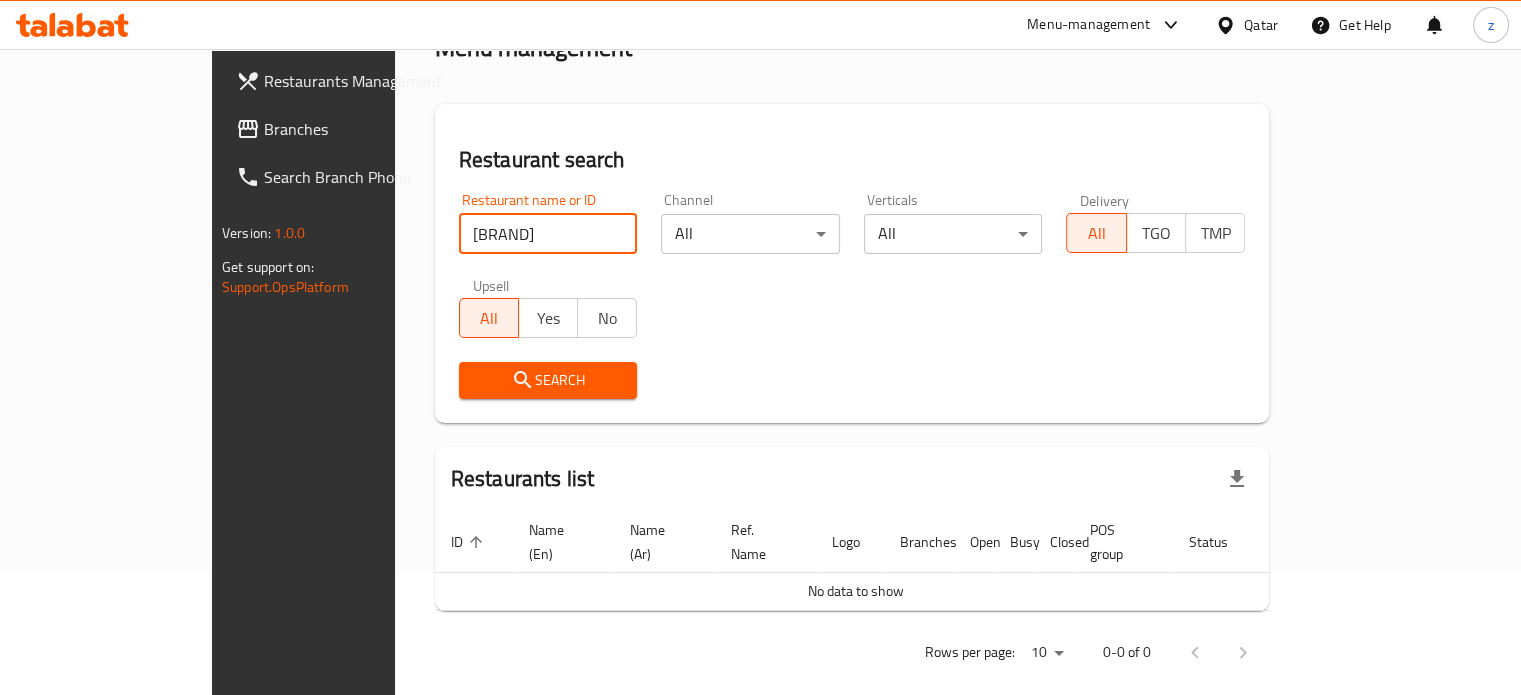 click on "[BRAND]" at bounding box center [548, 234] 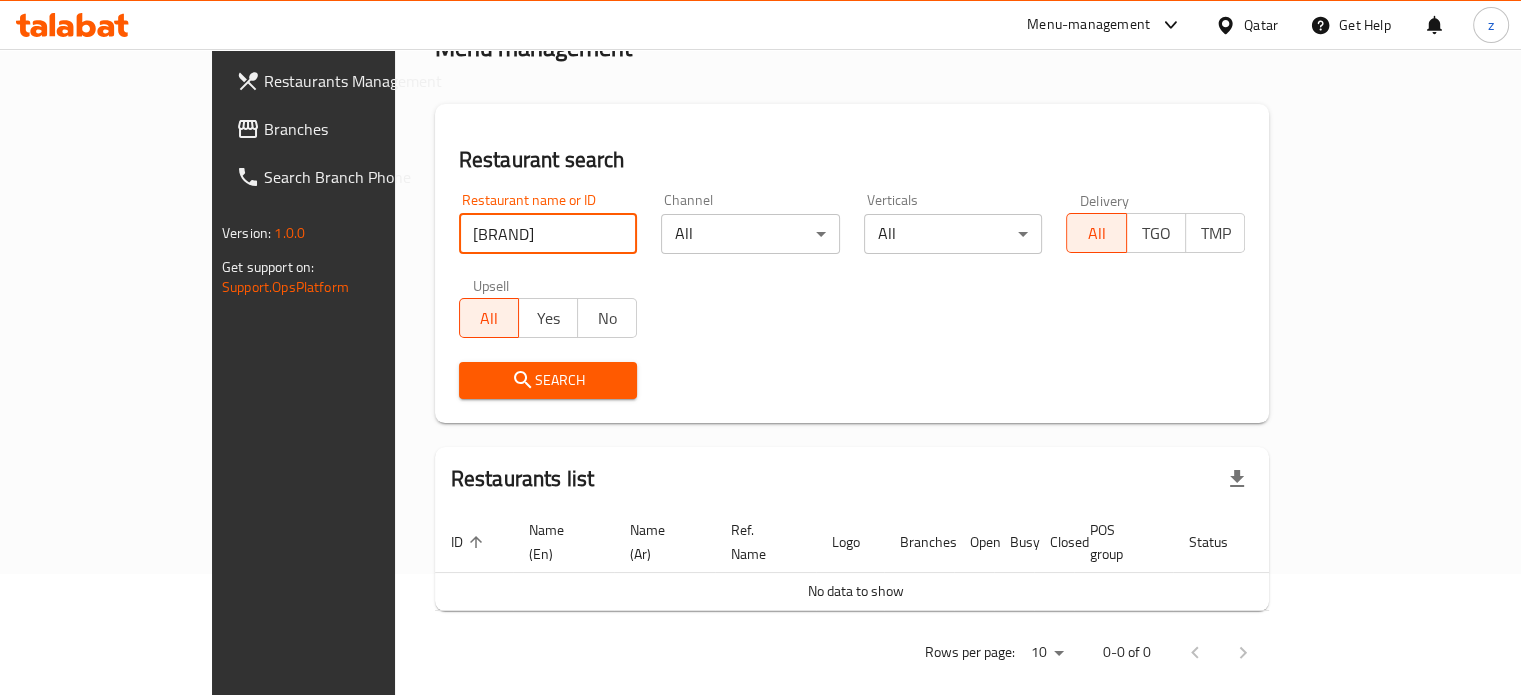 drag, startPoint x: 526, startPoint y: 236, endPoint x: 285, endPoint y: 245, distance: 241.16798 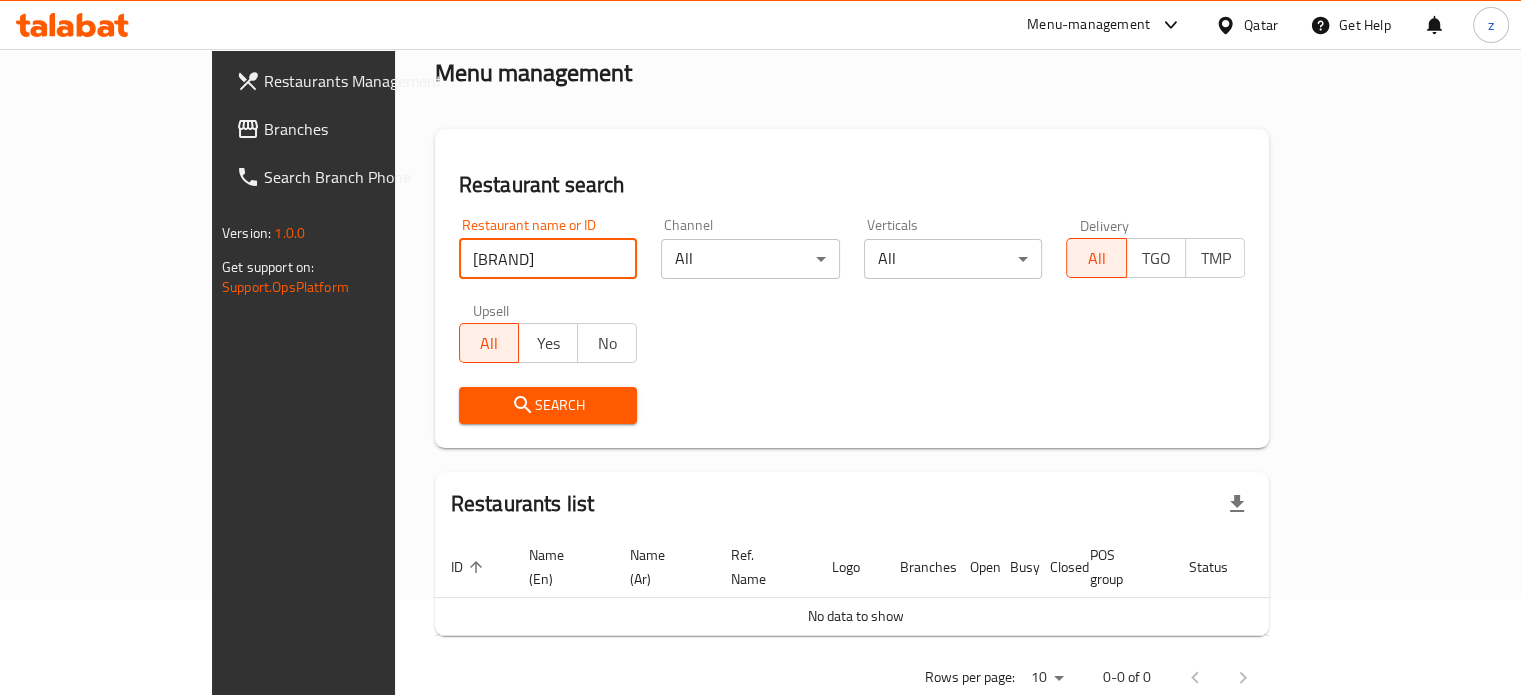 scroll, scrollTop: 21, scrollLeft: 0, axis: vertical 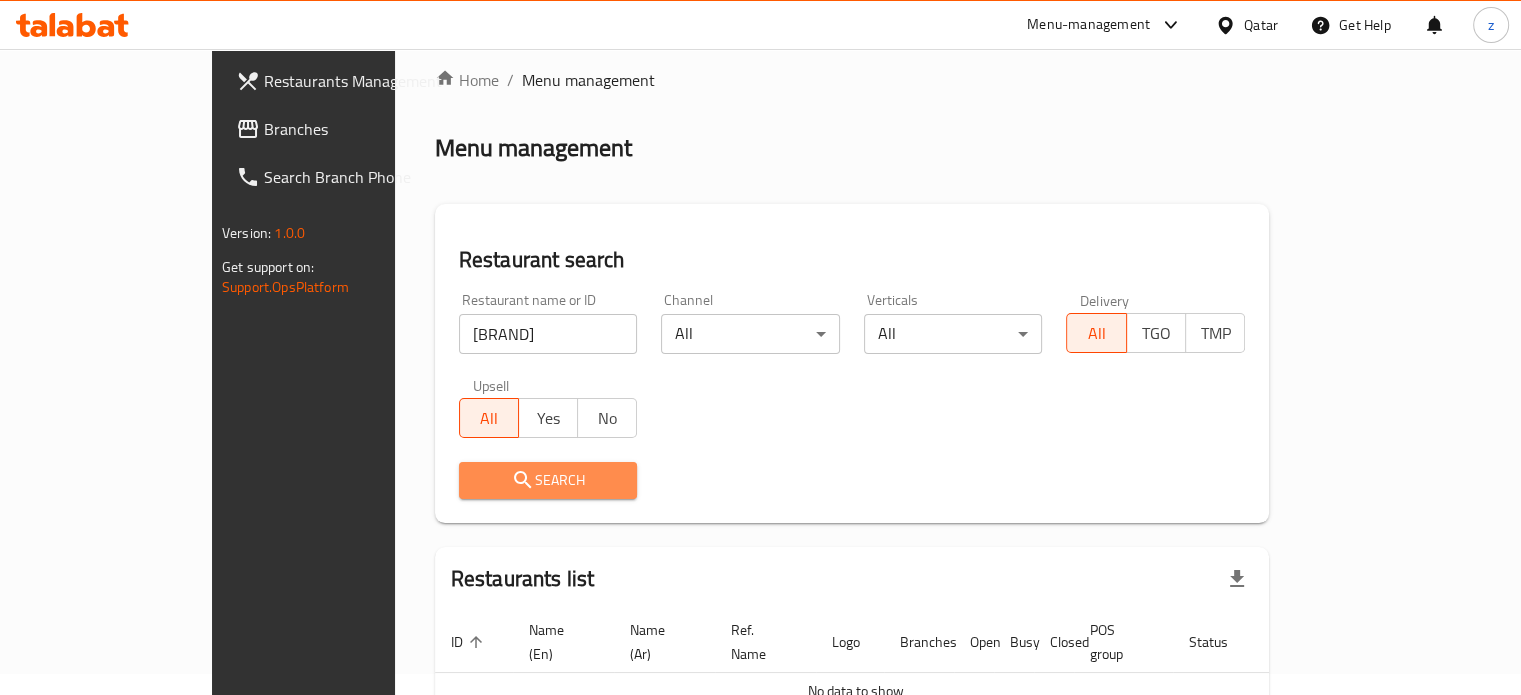 click on "Search" at bounding box center (548, 480) 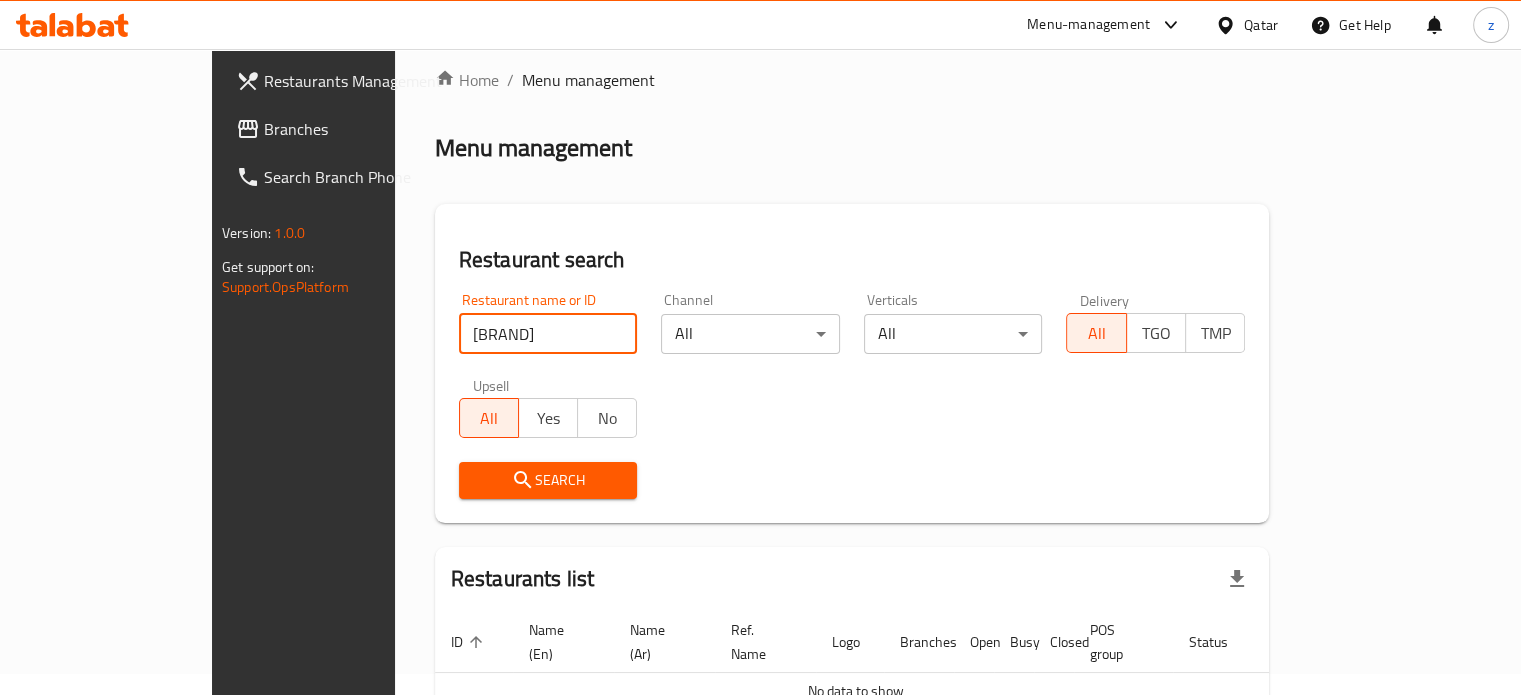 drag, startPoint x: 385, startPoint y: 335, endPoint x: 264, endPoint y: 359, distance: 123.35721 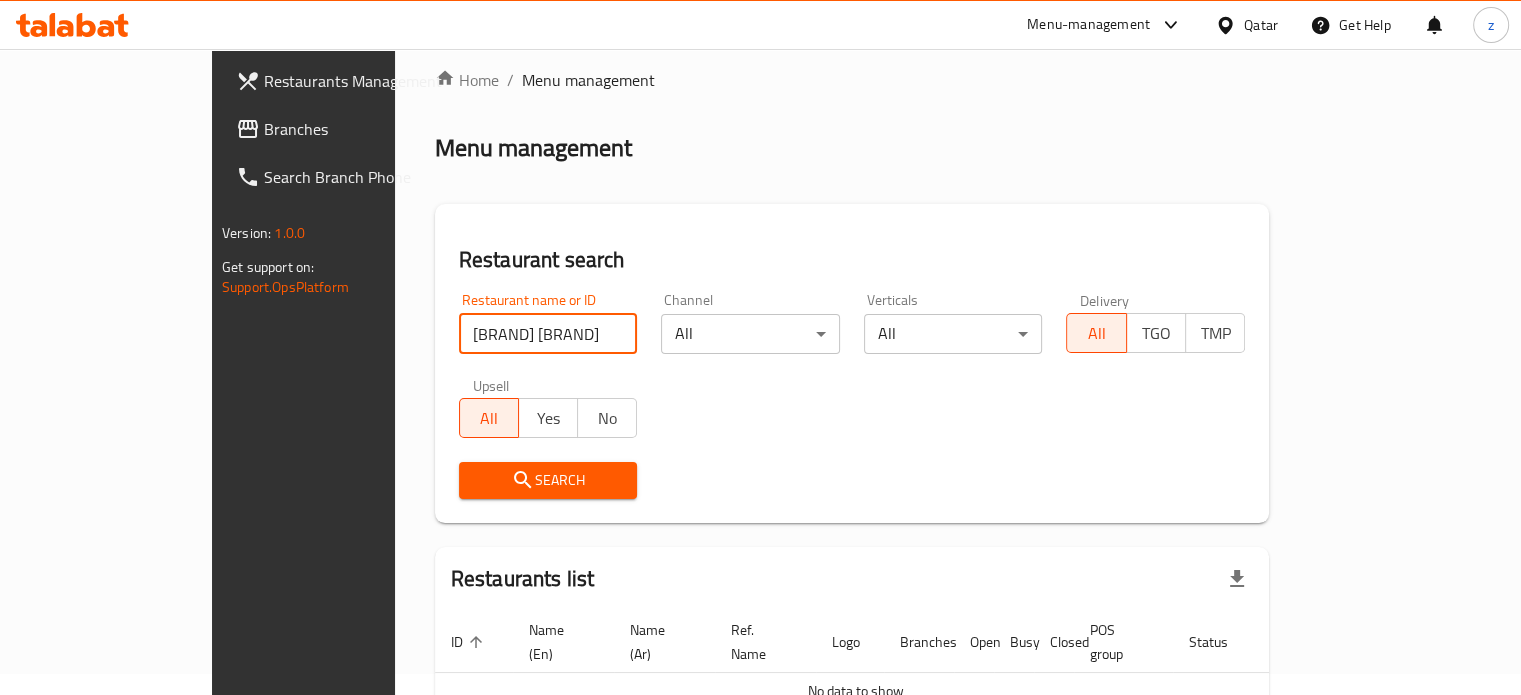 click 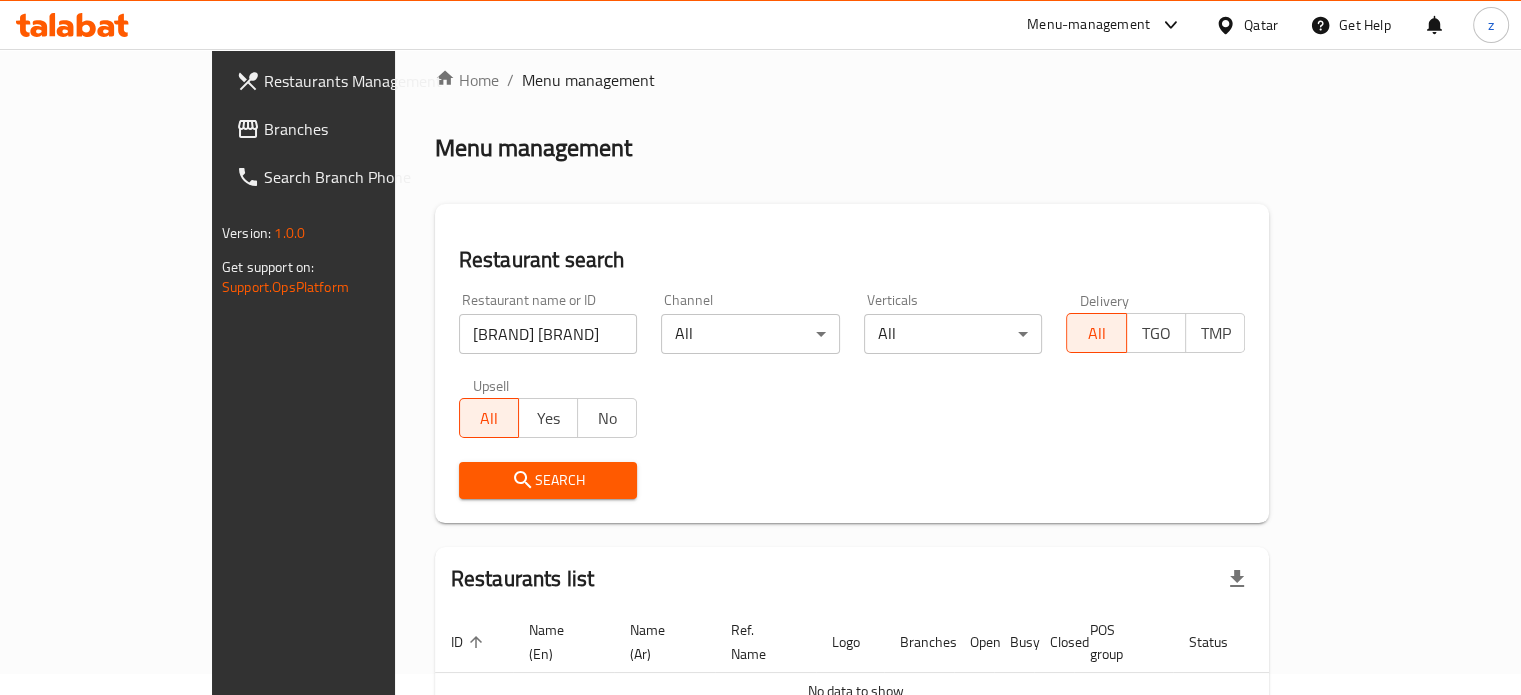 click on "[BRAND] [BRAND]" at bounding box center [548, 334] 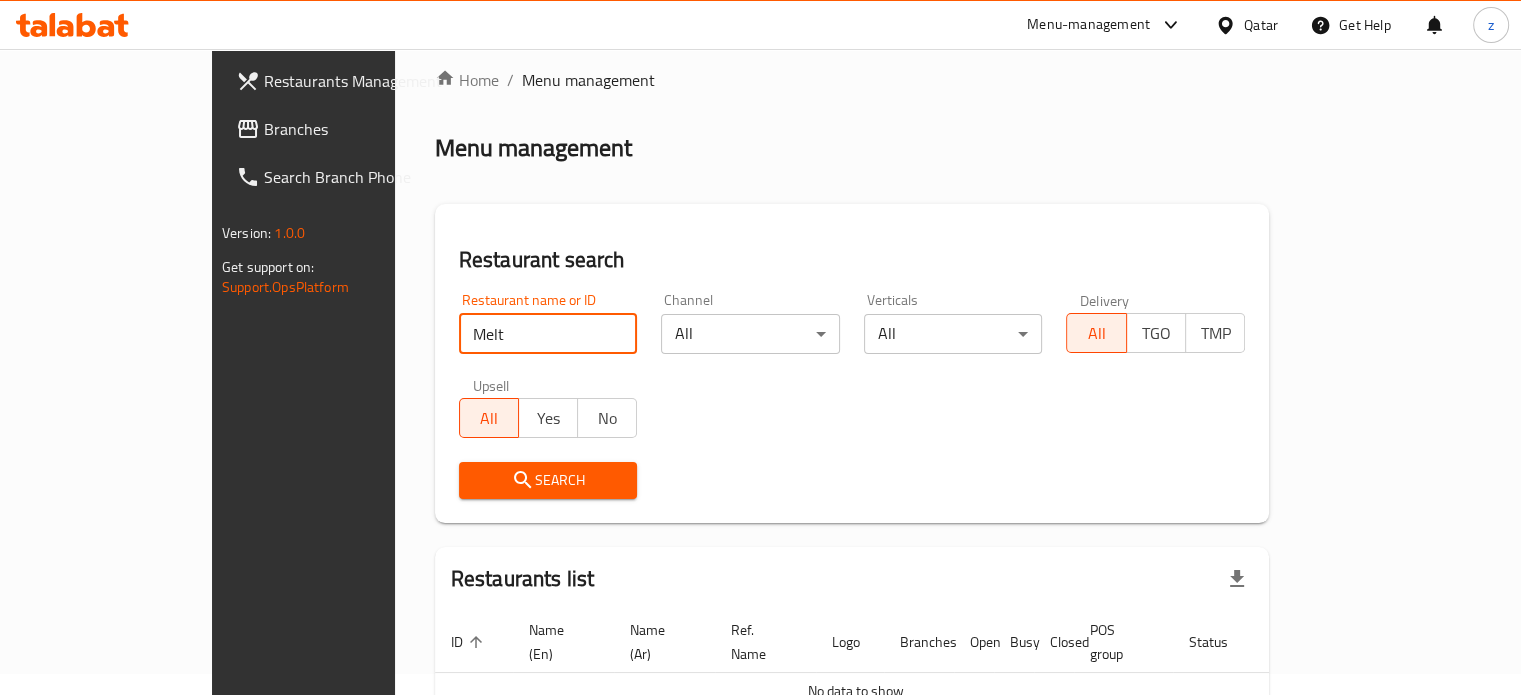 type on "Melt" 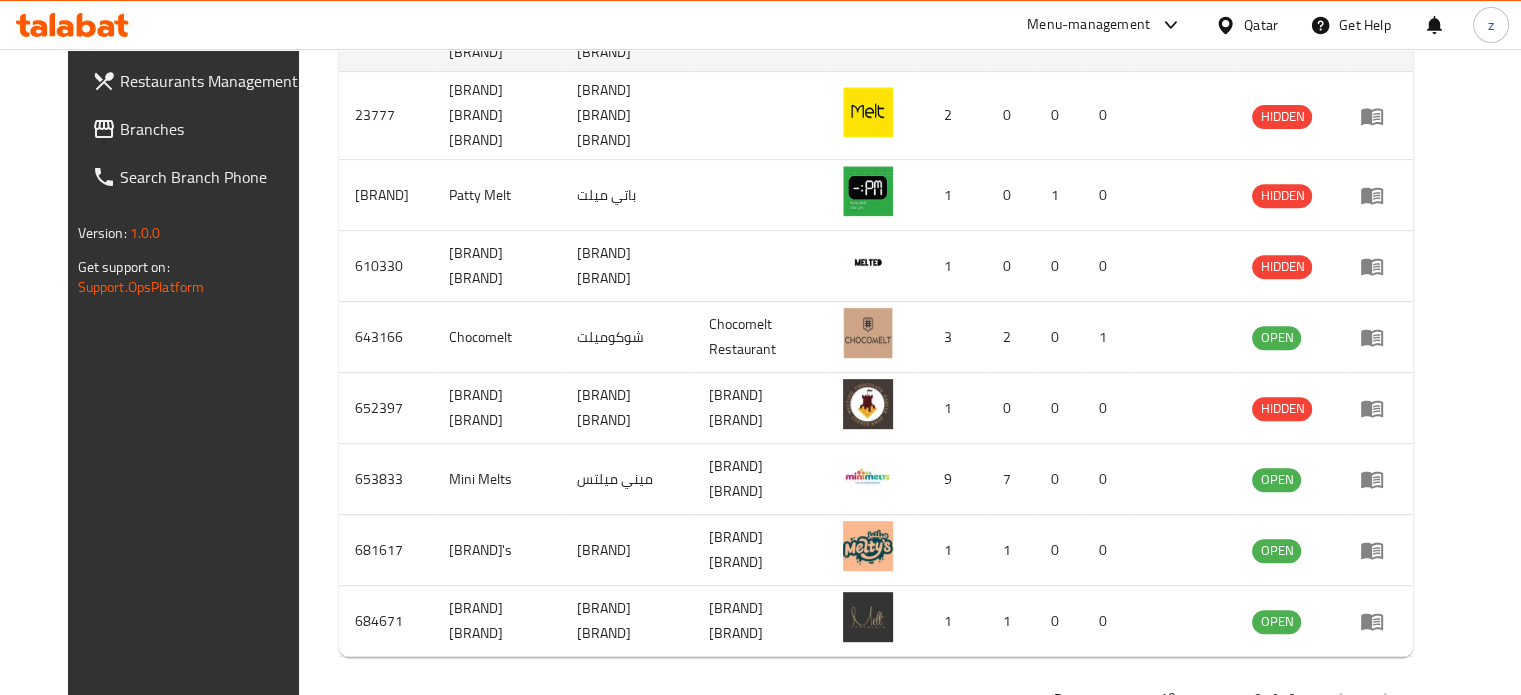 scroll, scrollTop: 811, scrollLeft: 0, axis: vertical 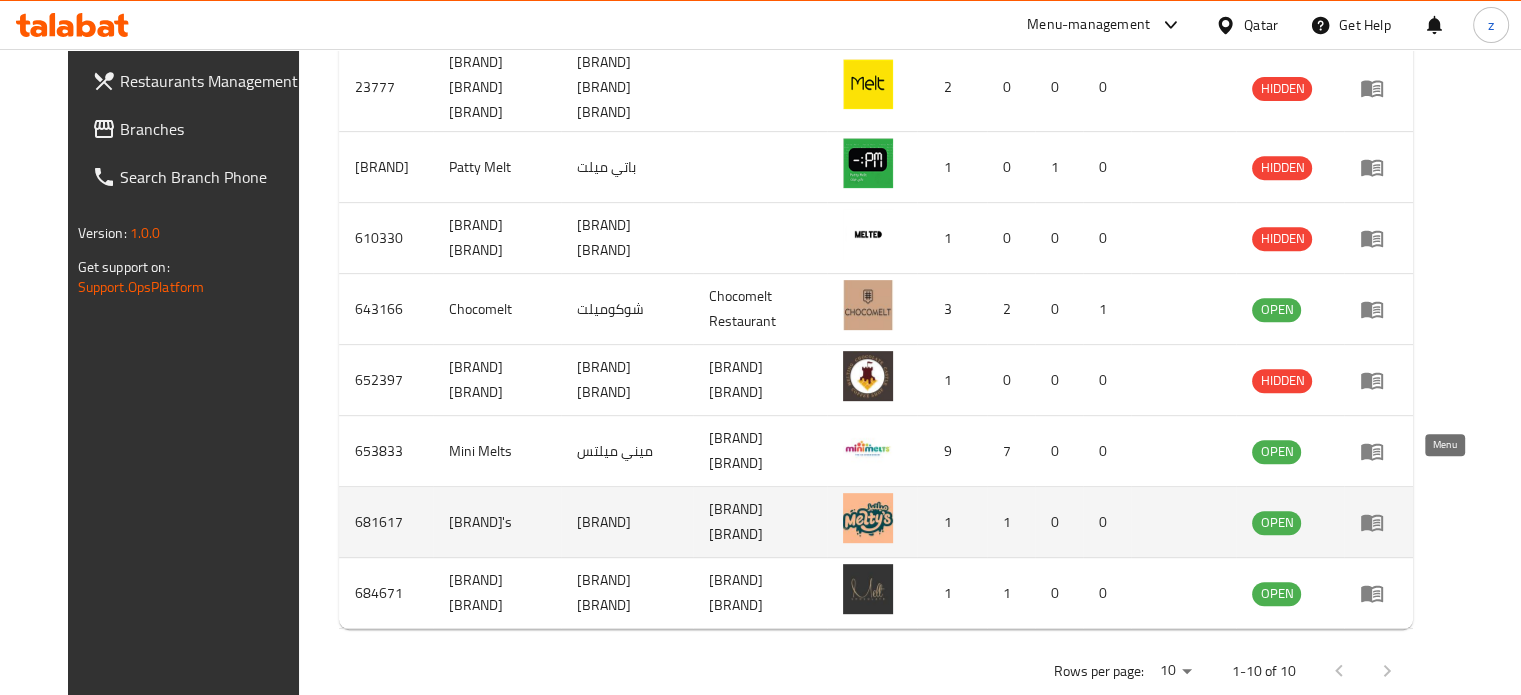 click 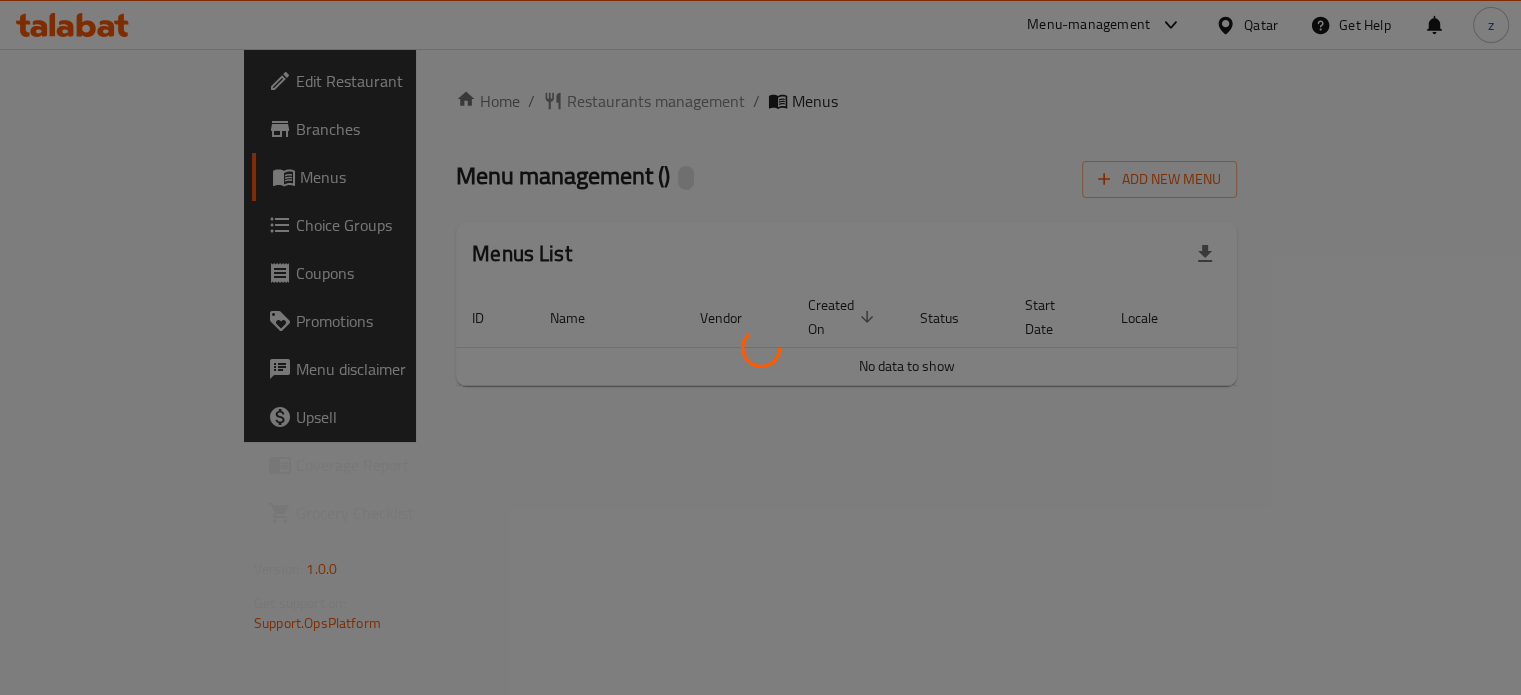 scroll, scrollTop: 0, scrollLeft: 0, axis: both 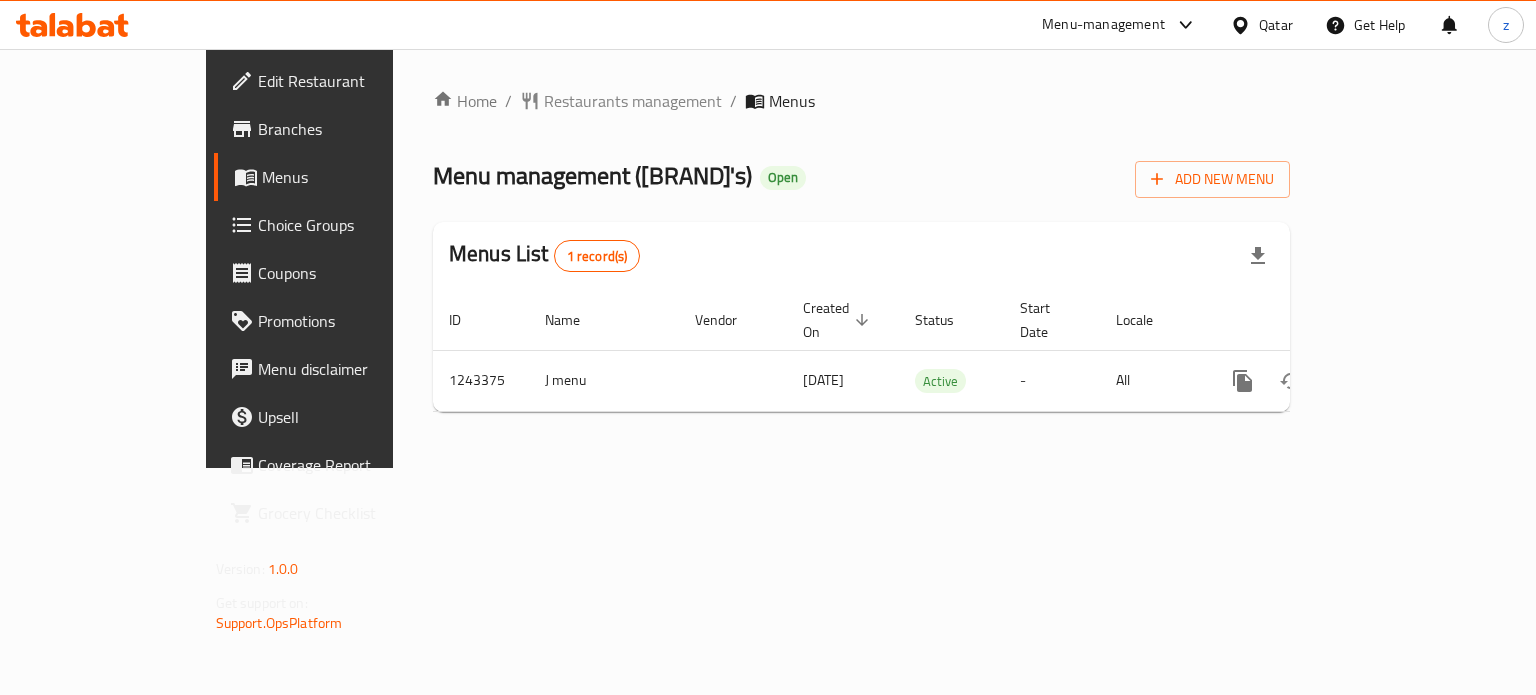 click on "Branches" at bounding box center [352, 129] 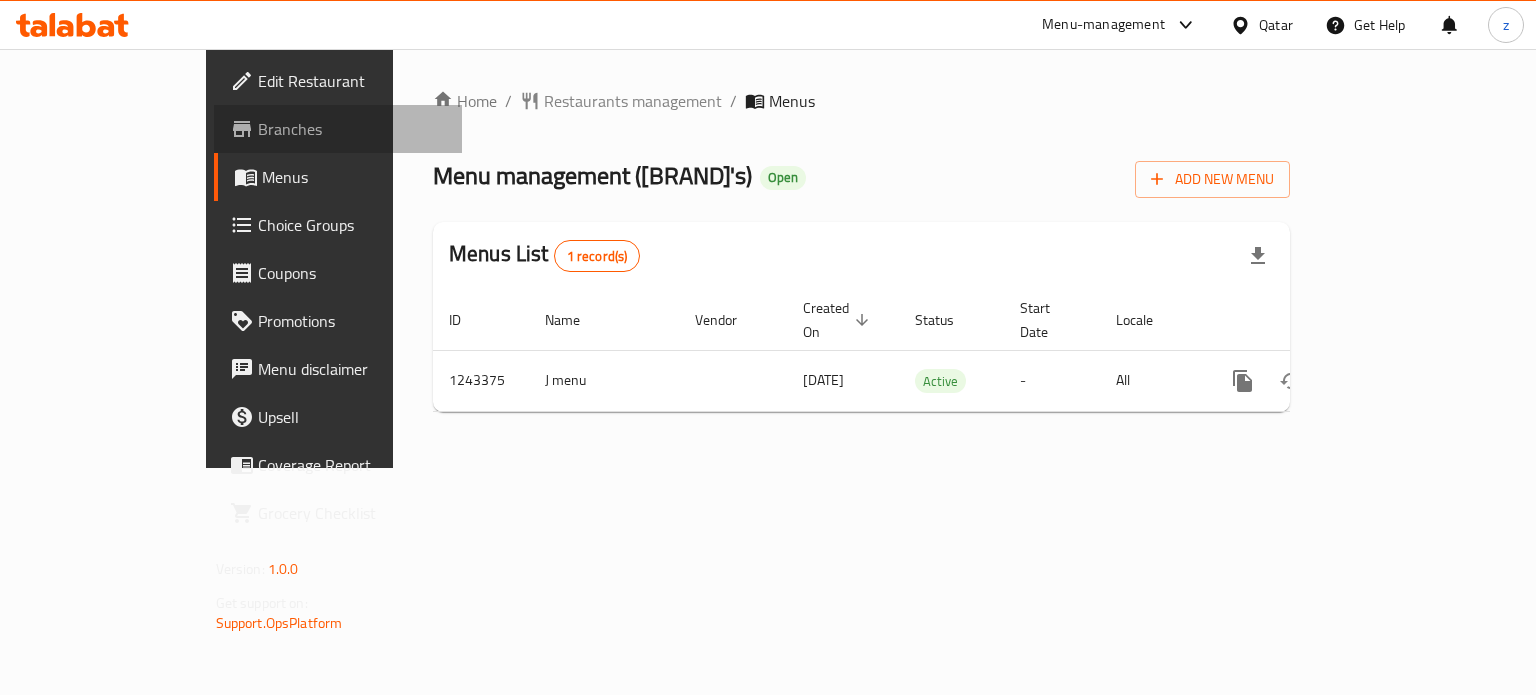 click on "Branches" at bounding box center (338, 129) 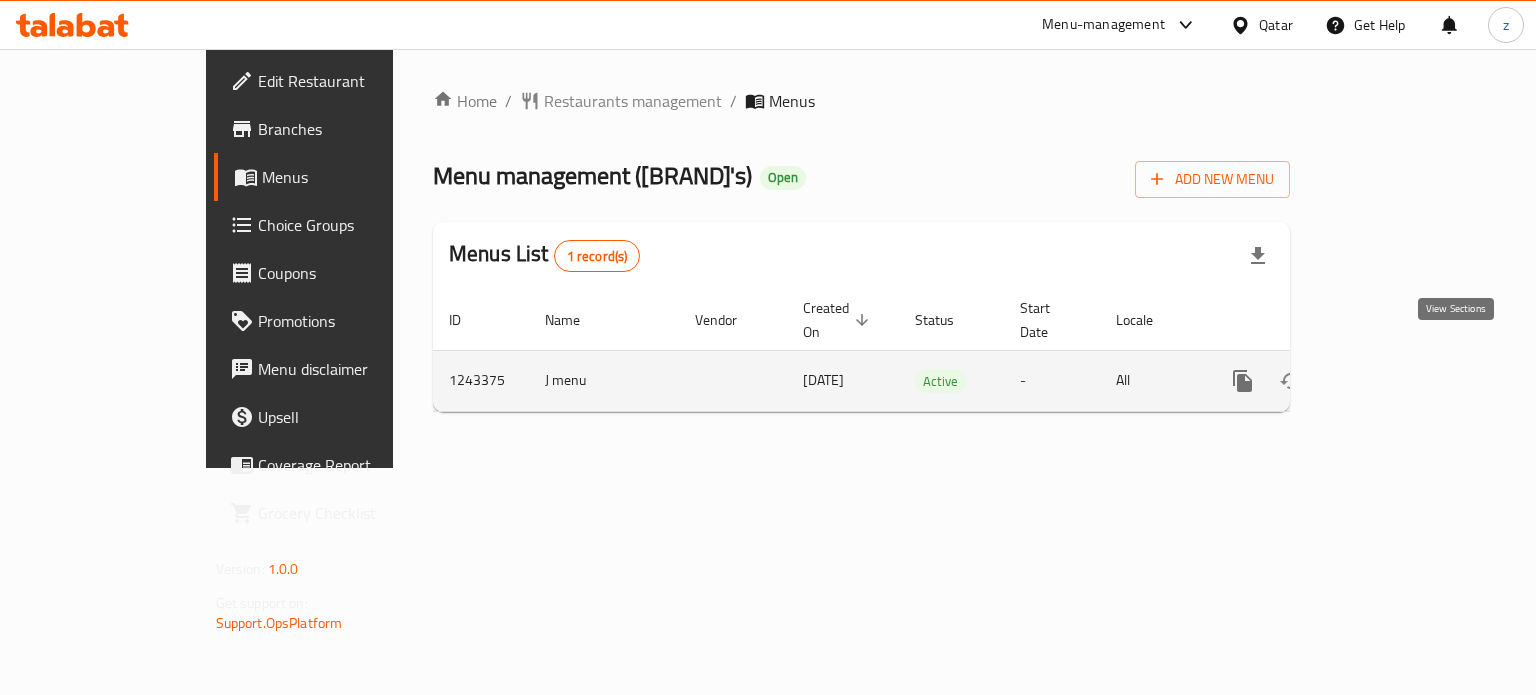 click 